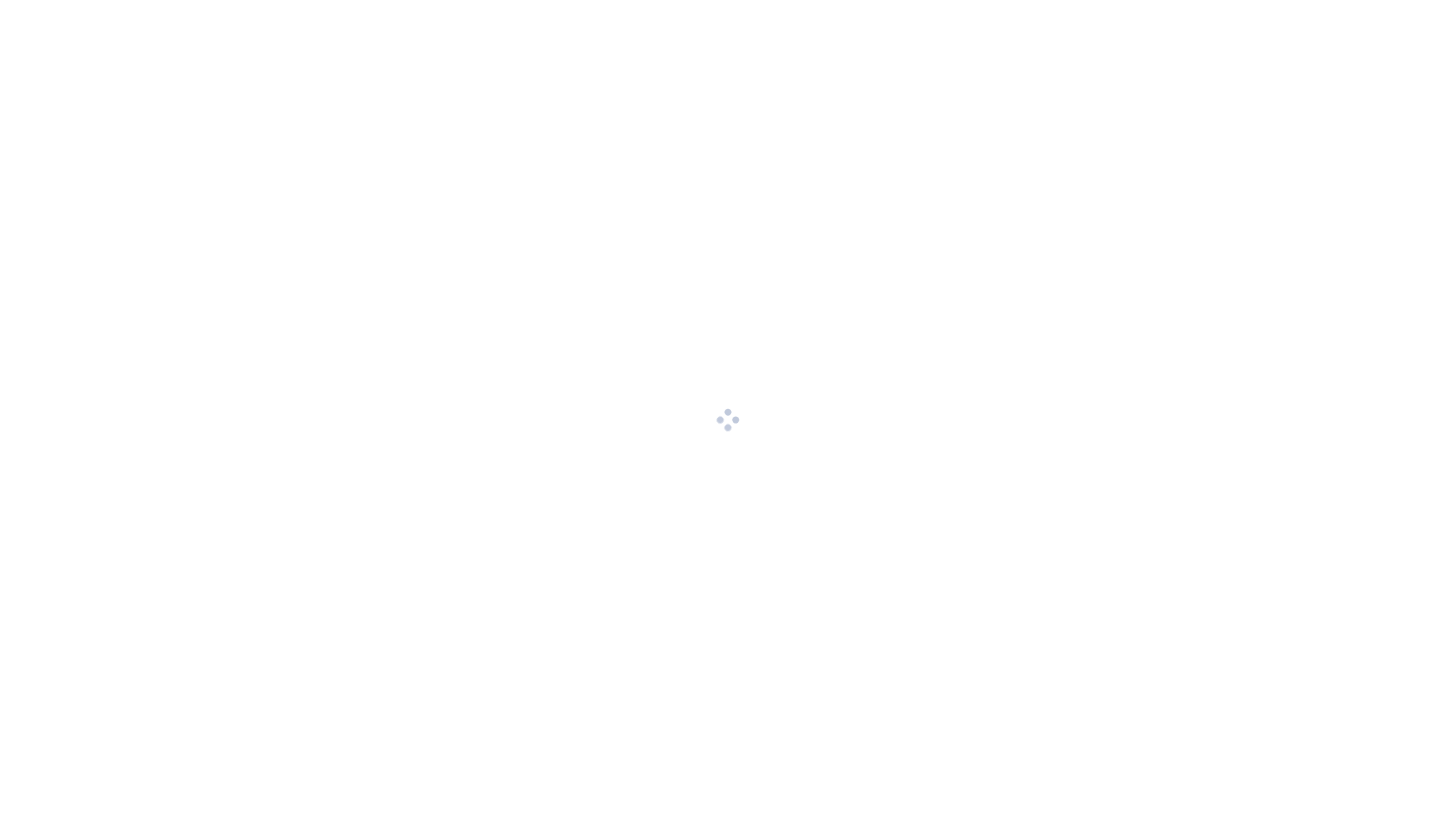 scroll, scrollTop: 0, scrollLeft: 0, axis: both 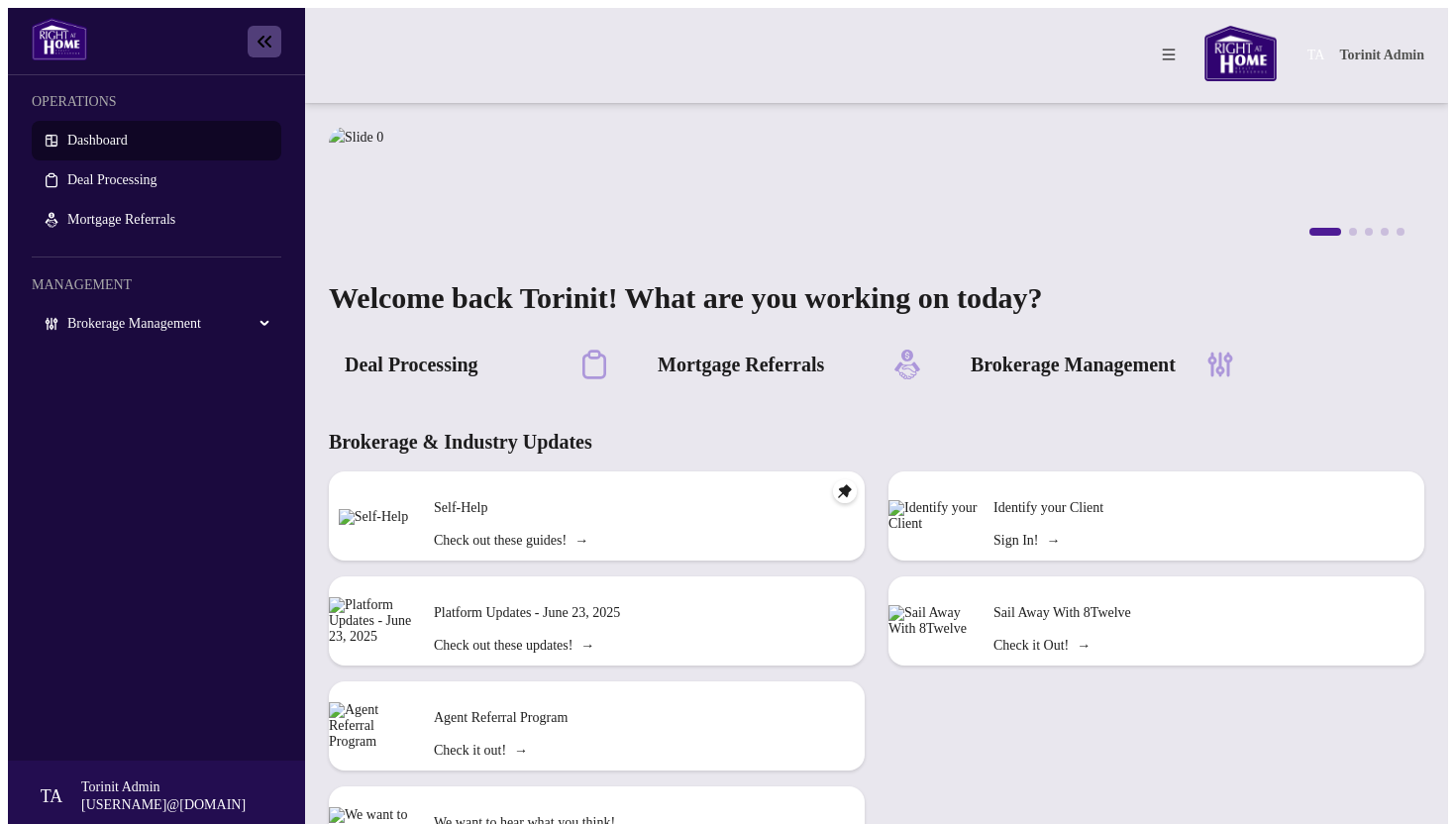 click on "Brokerage Management" at bounding box center [156, 324] 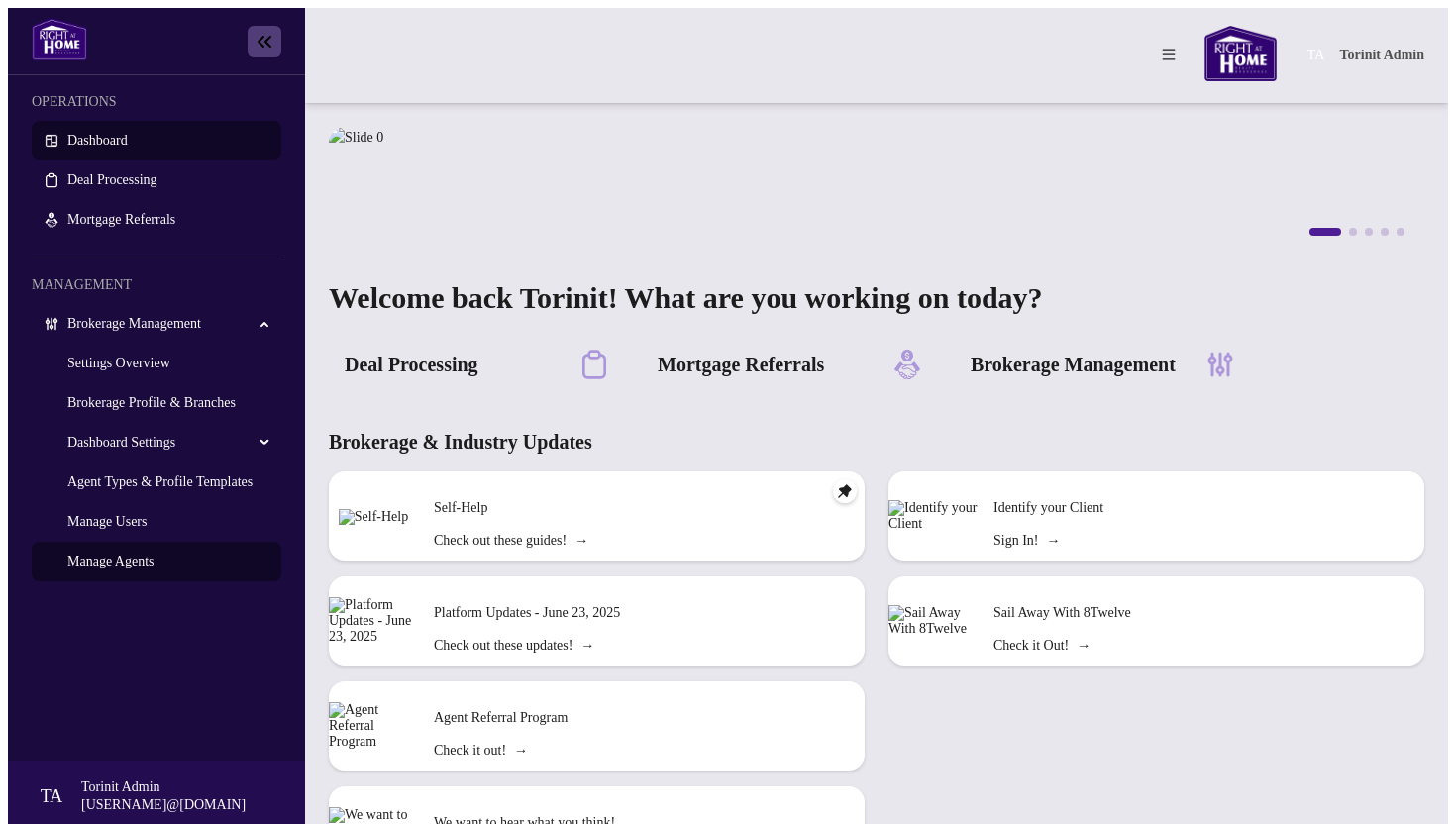 click on "Manage Agents" at bounding box center (110, 561) 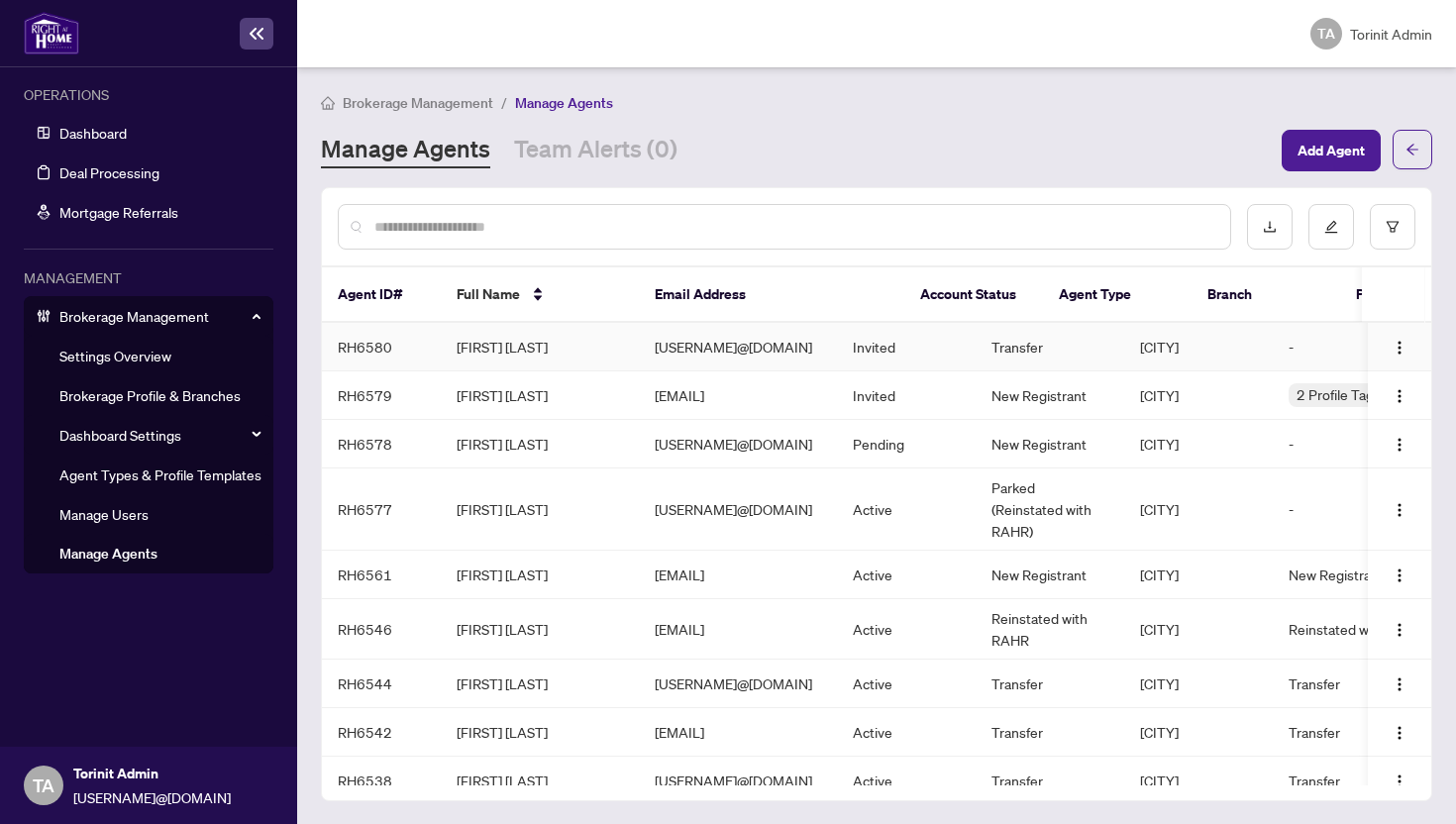 click on "[FIRST] [LAST]" at bounding box center (540, 347) 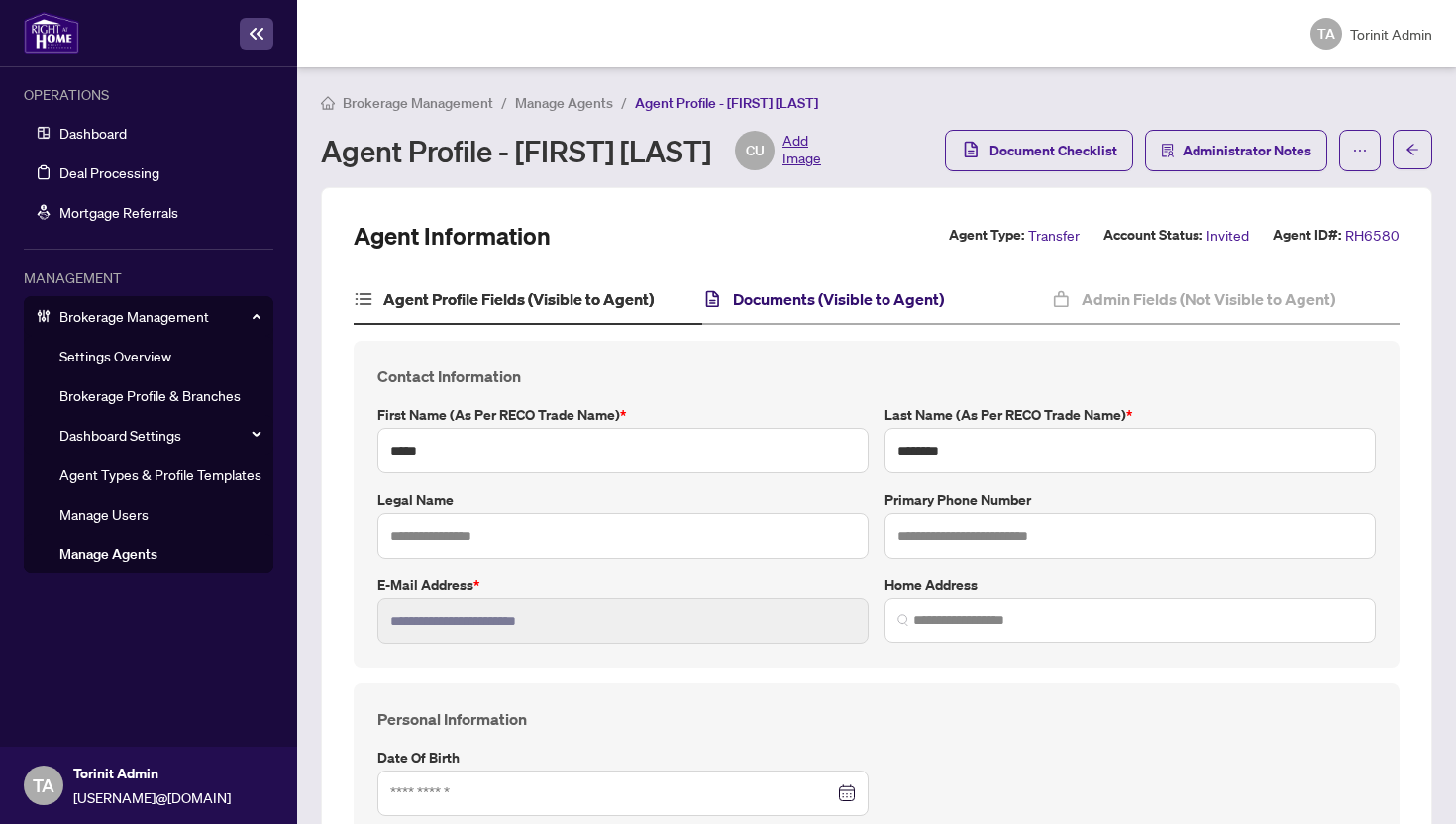 click on "Documents (Visible to Agent)" at bounding box center [838, 299] 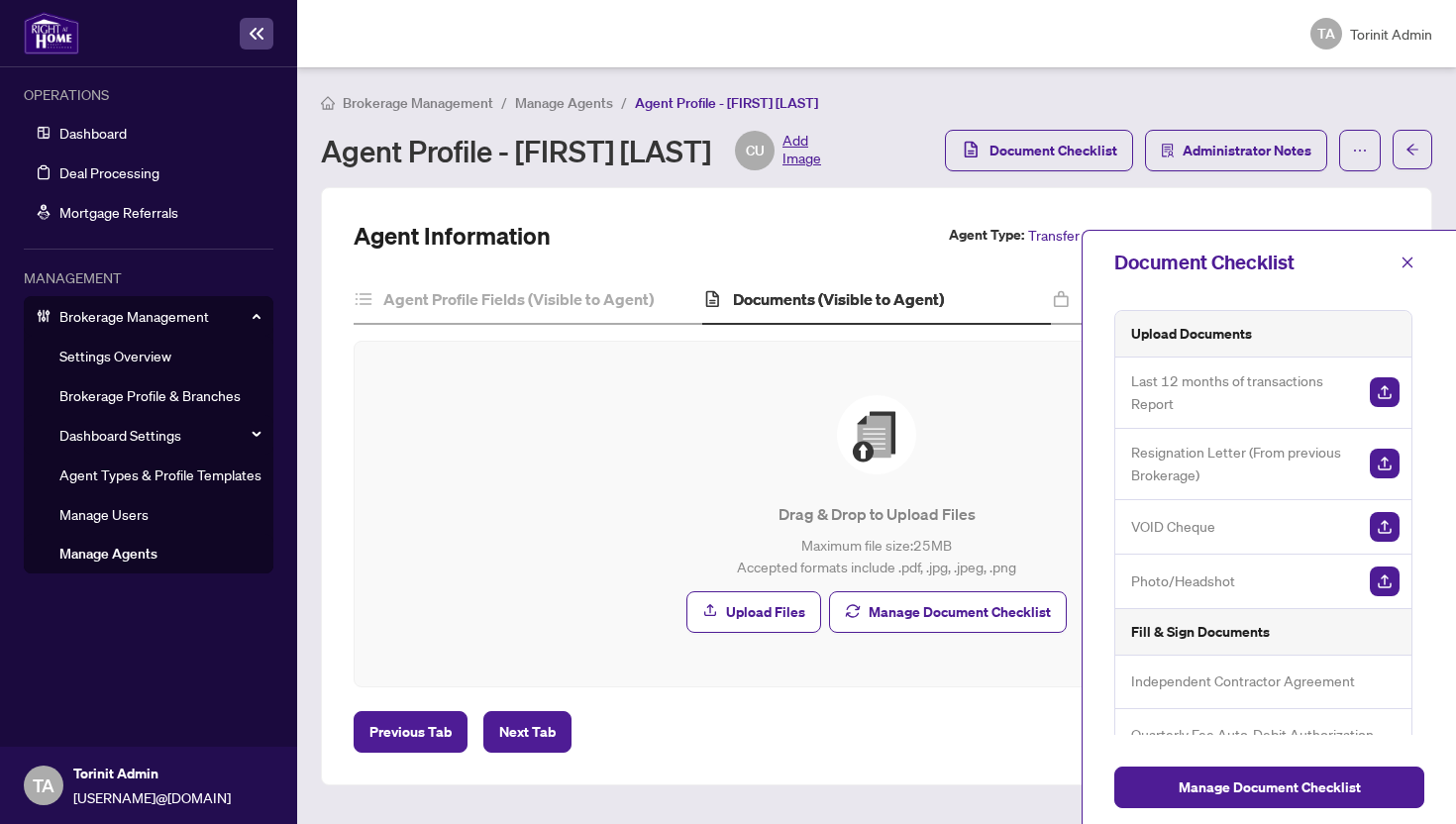 scroll, scrollTop: 277, scrollLeft: 0, axis: vertical 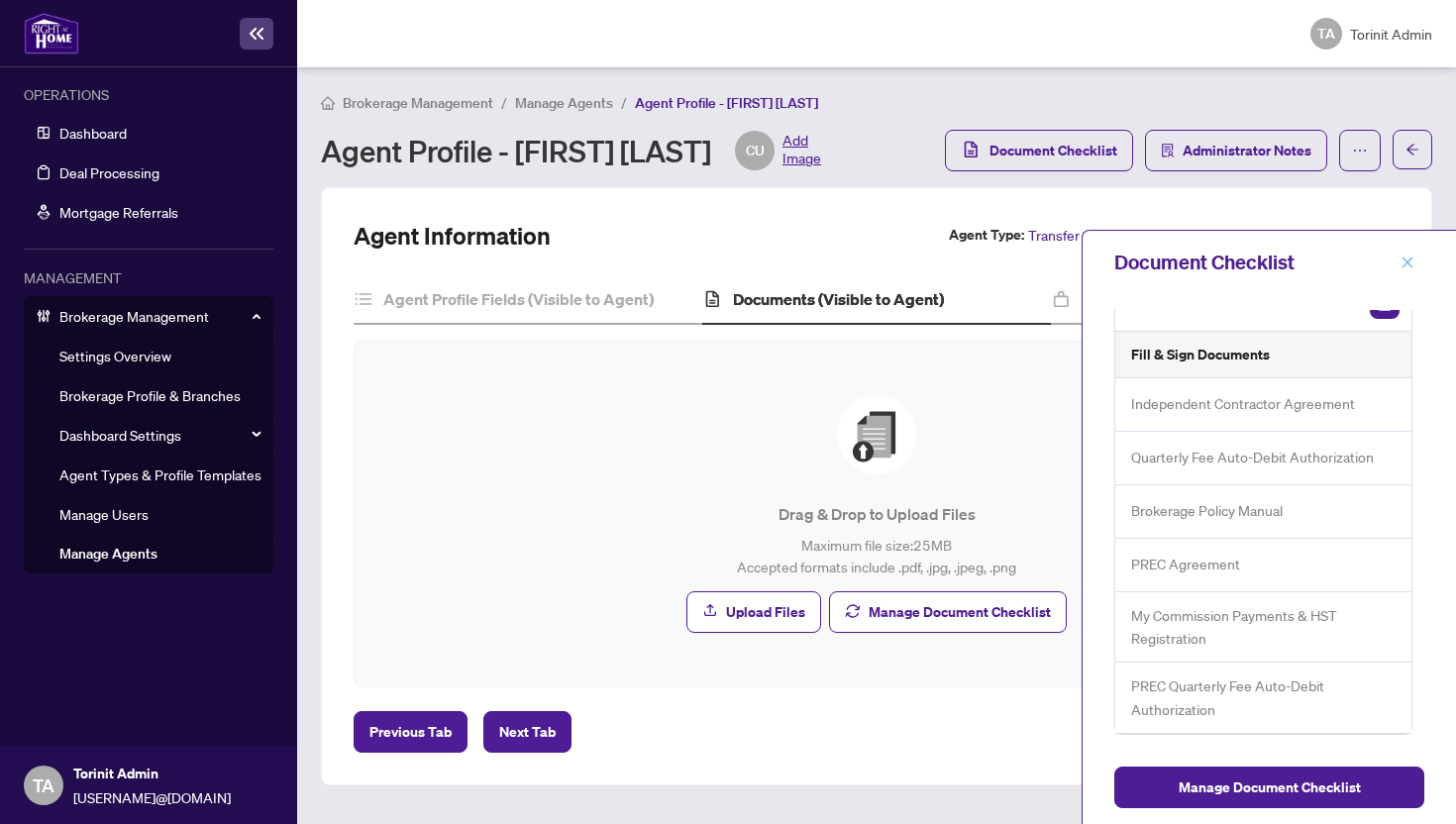 click at bounding box center (1407, 262) 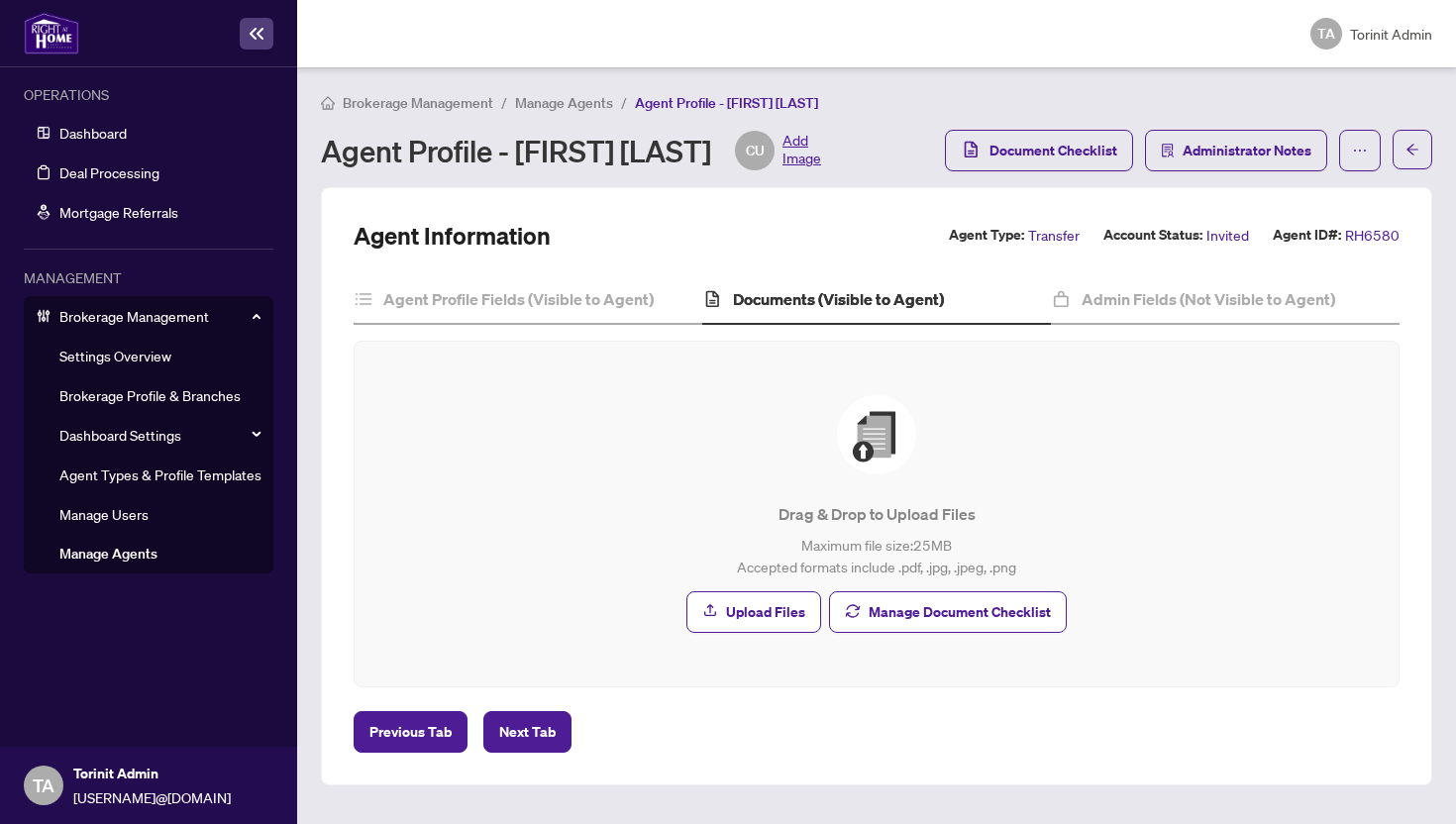 scroll, scrollTop: 0, scrollLeft: 0, axis: both 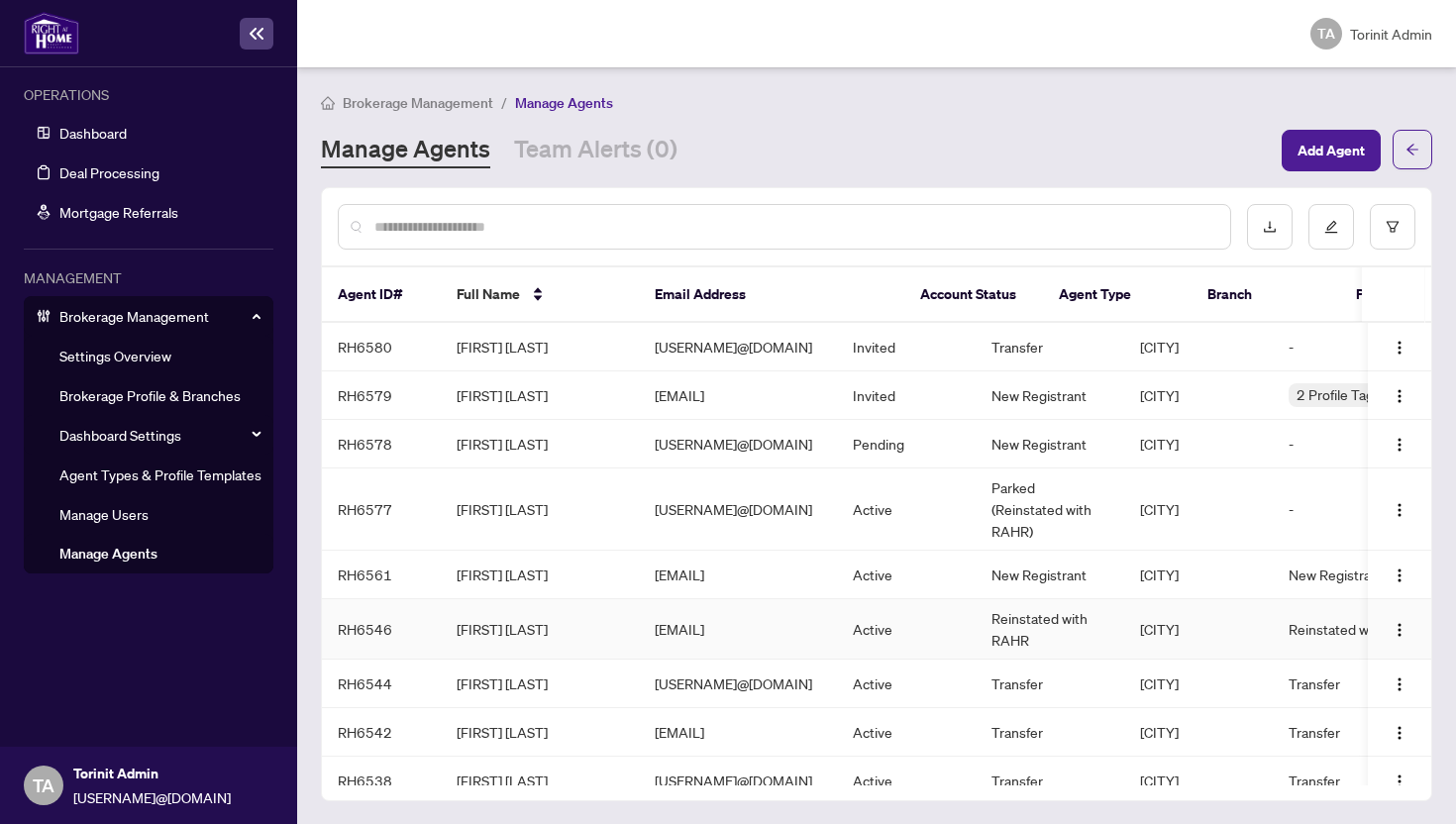 click on "[EMAIL]" at bounding box center (738, 629) 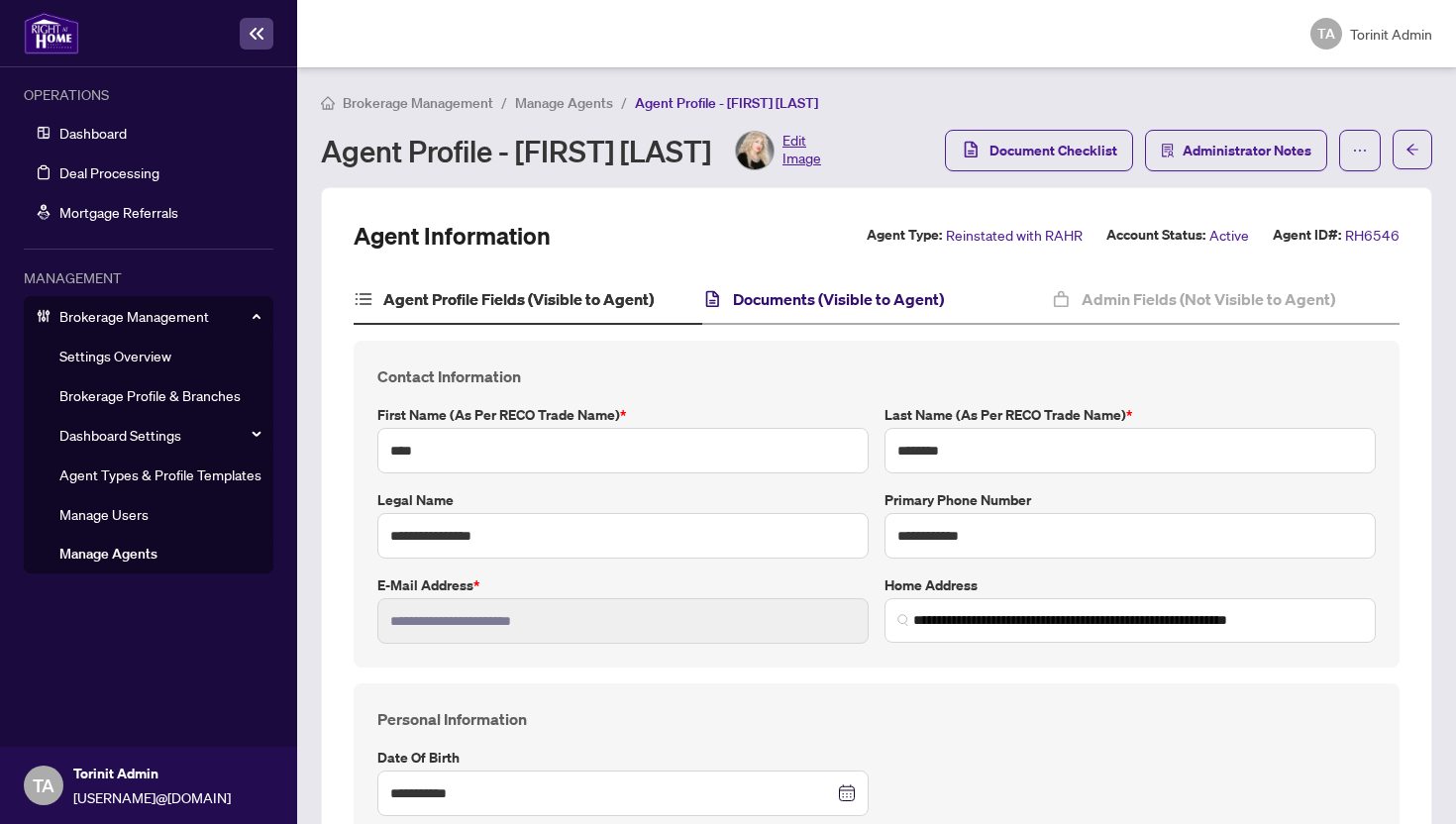 click on "Documents (Visible to Agent)" at bounding box center [838, 299] 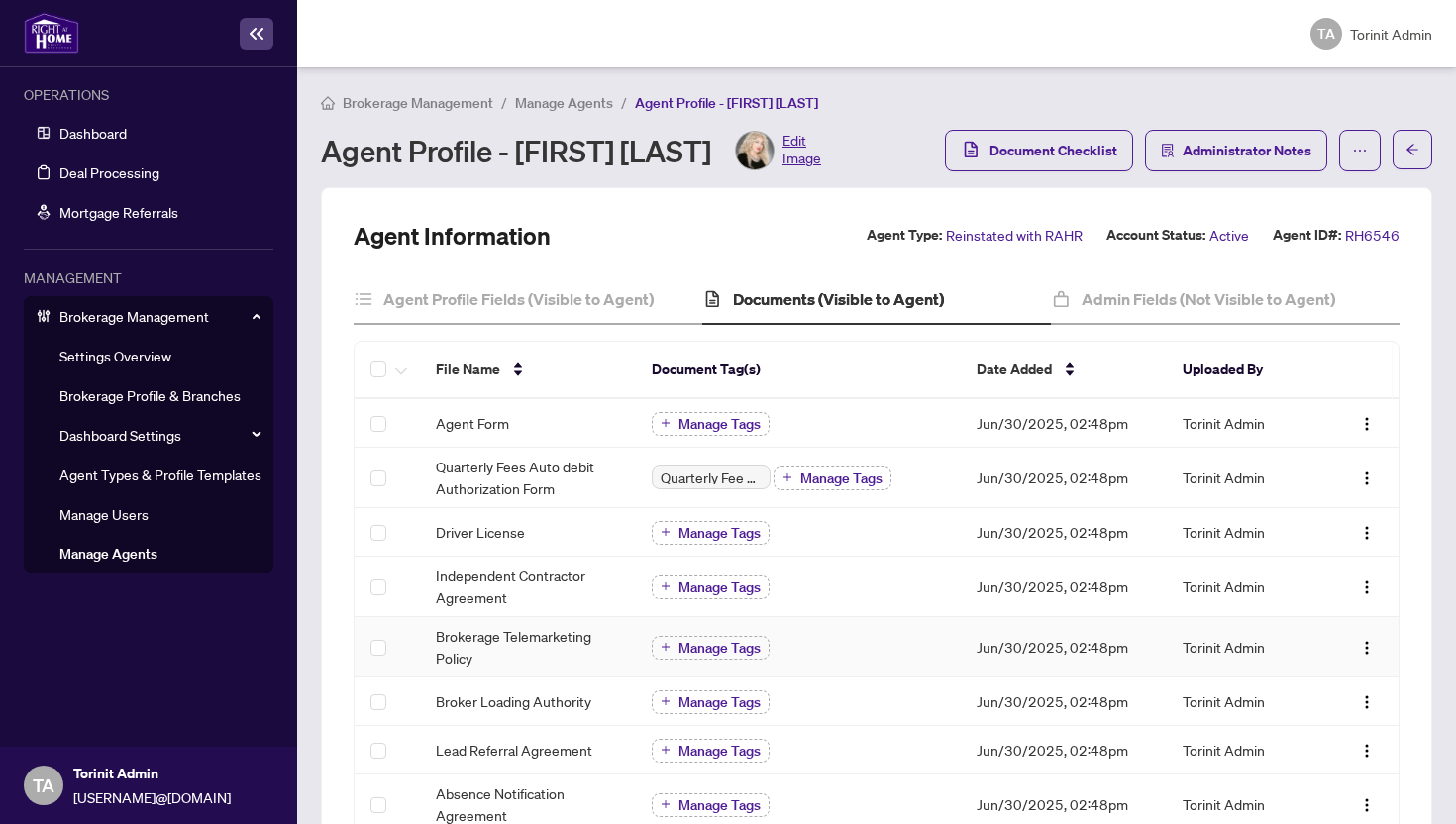 scroll, scrollTop: 407, scrollLeft: 0, axis: vertical 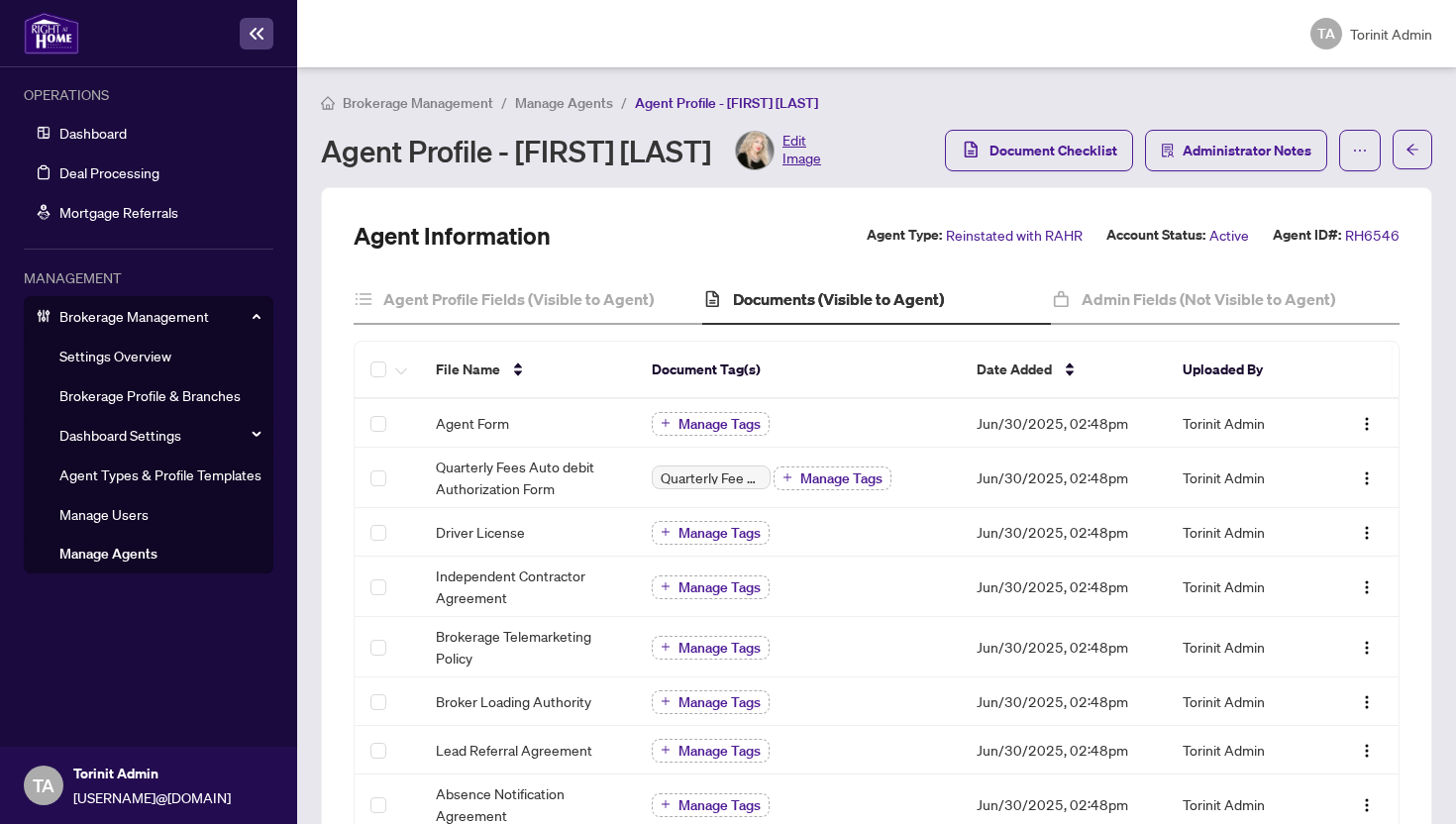 click on "Manage Agents" at bounding box center (564, 103) 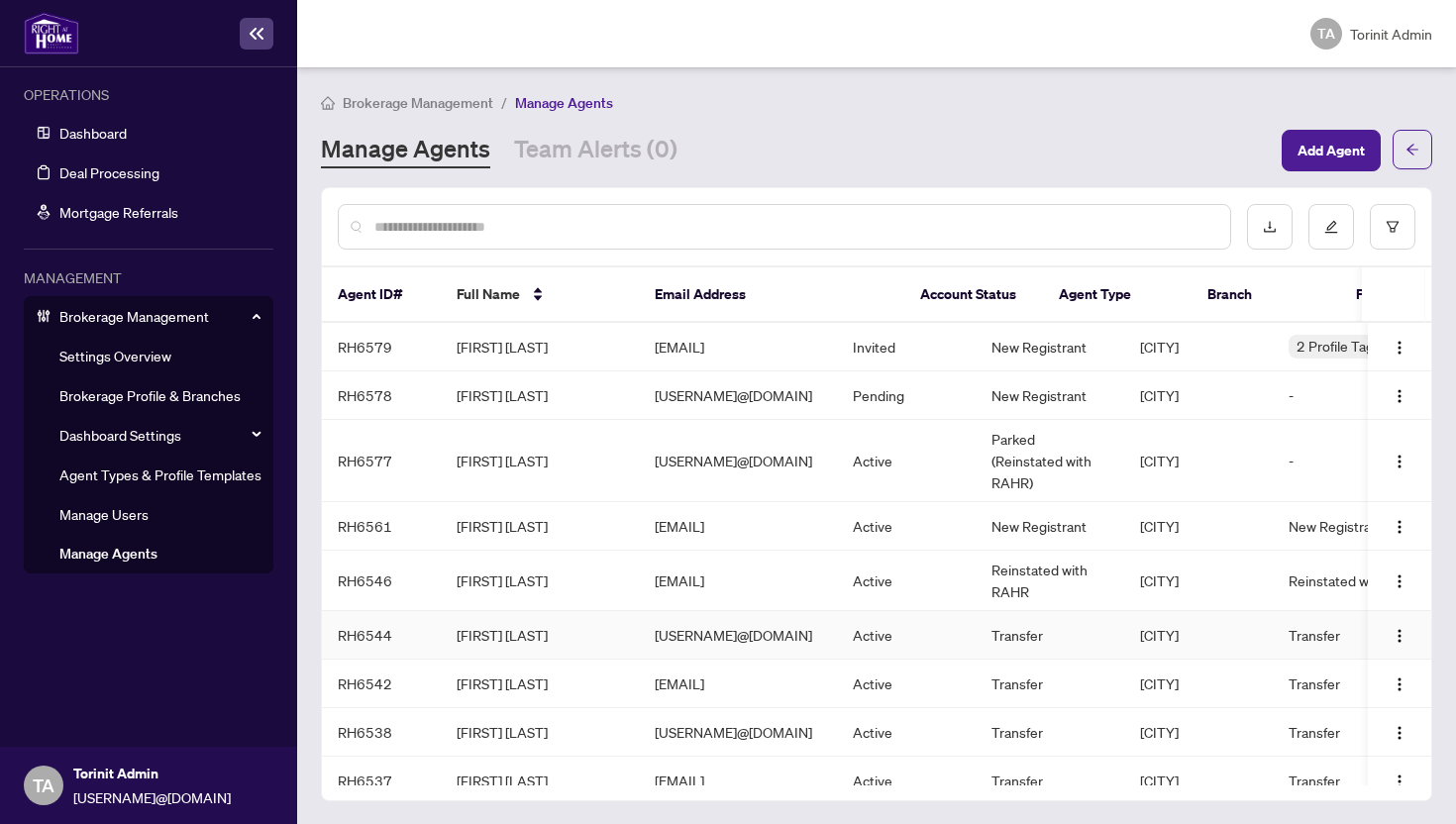 scroll, scrollTop: 178, scrollLeft: 0, axis: vertical 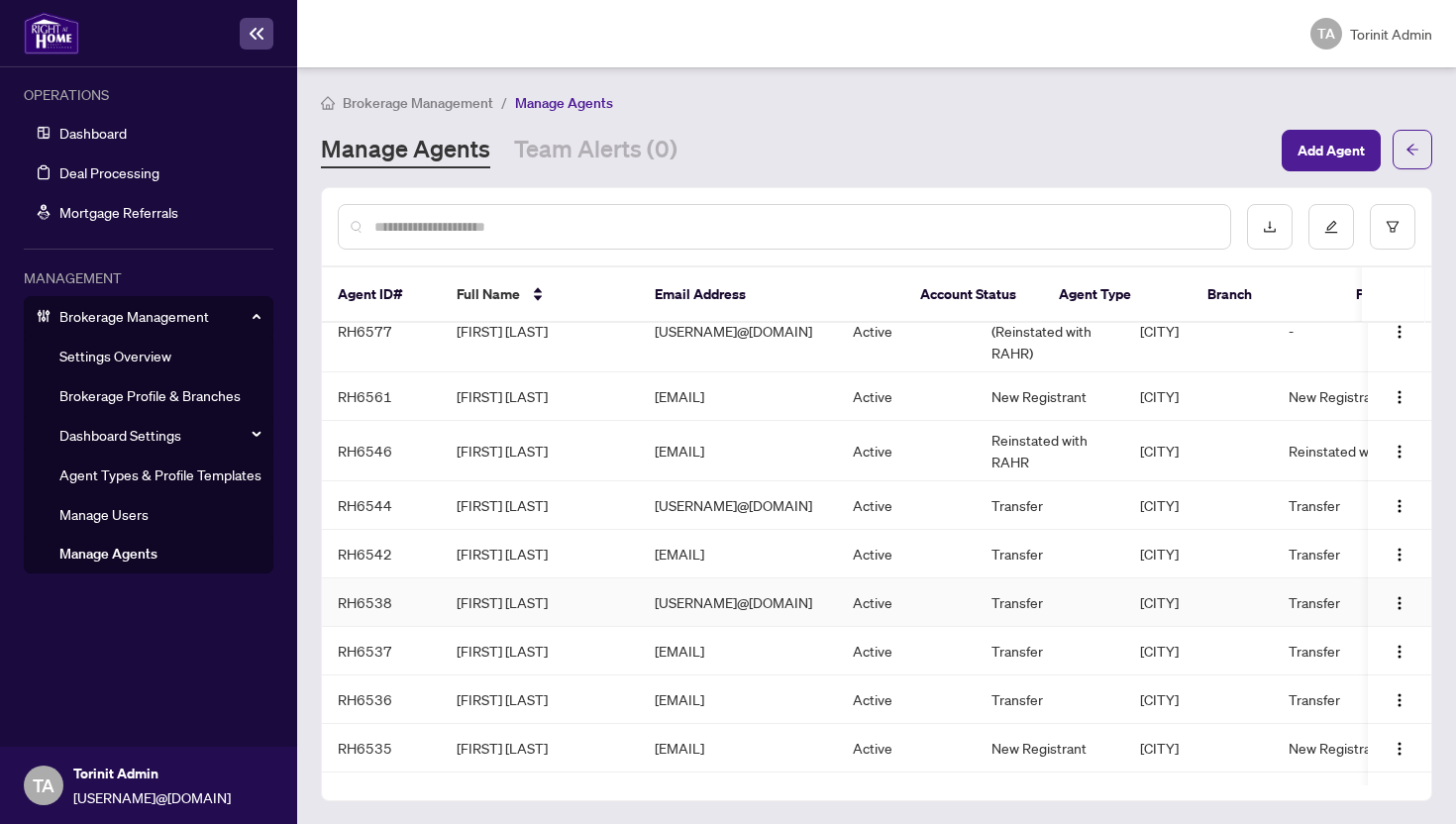 click on "[FIRST] [LAST]" at bounding box center [540, 602] 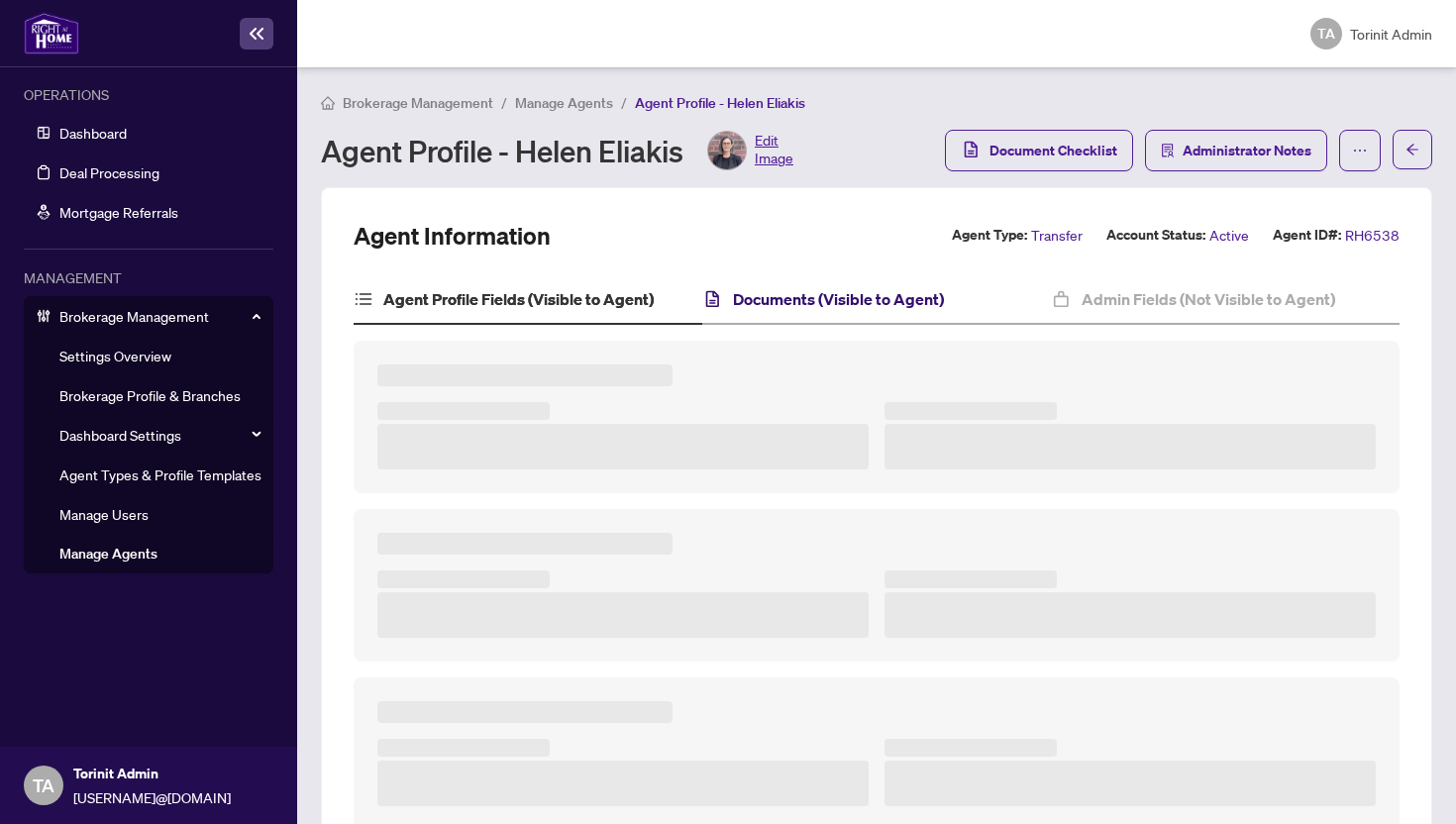 click on "Documents (Visible to Agent)" at bounding box center (838, 299) 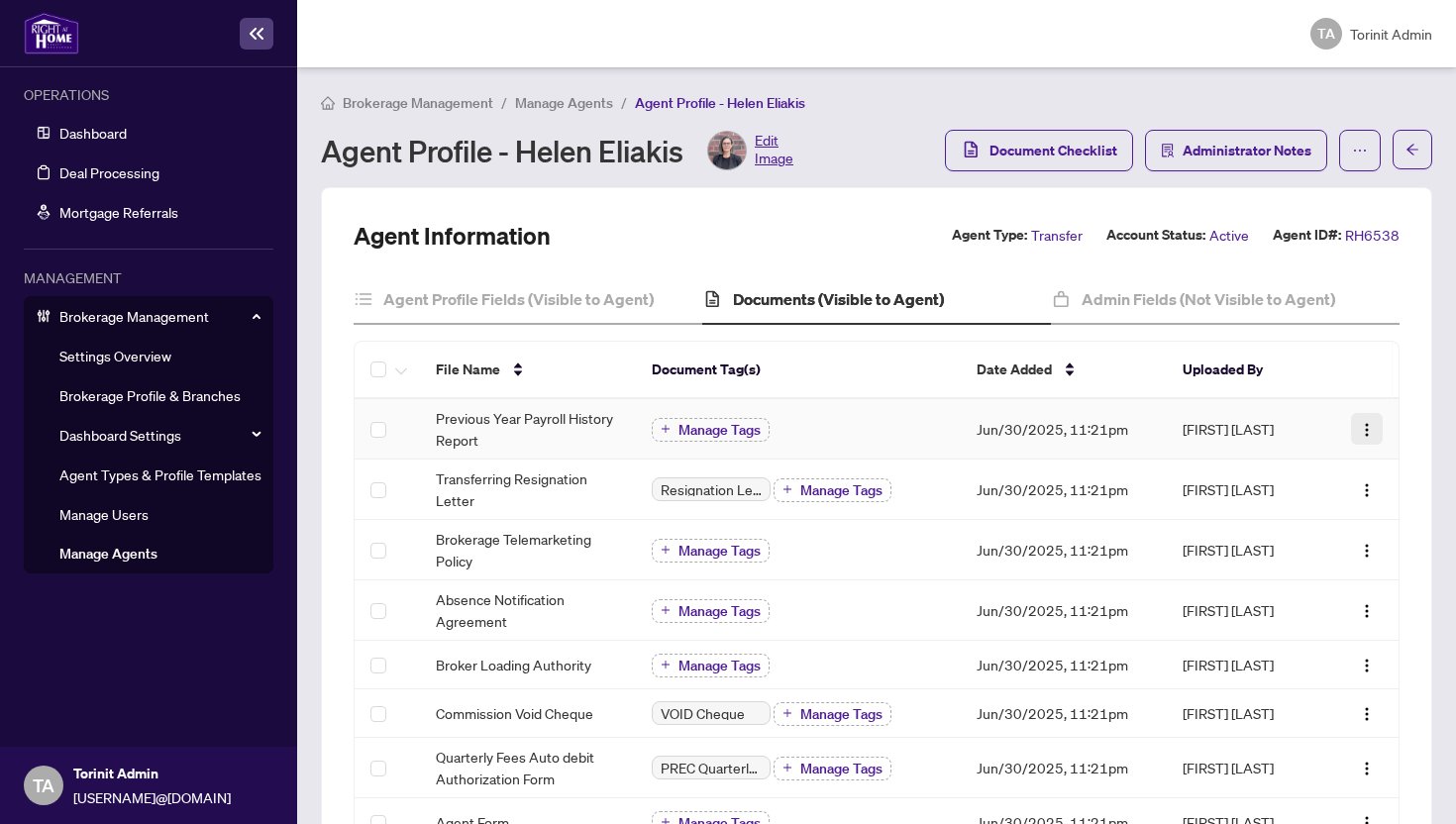 click at bounding box center (1367, 430) 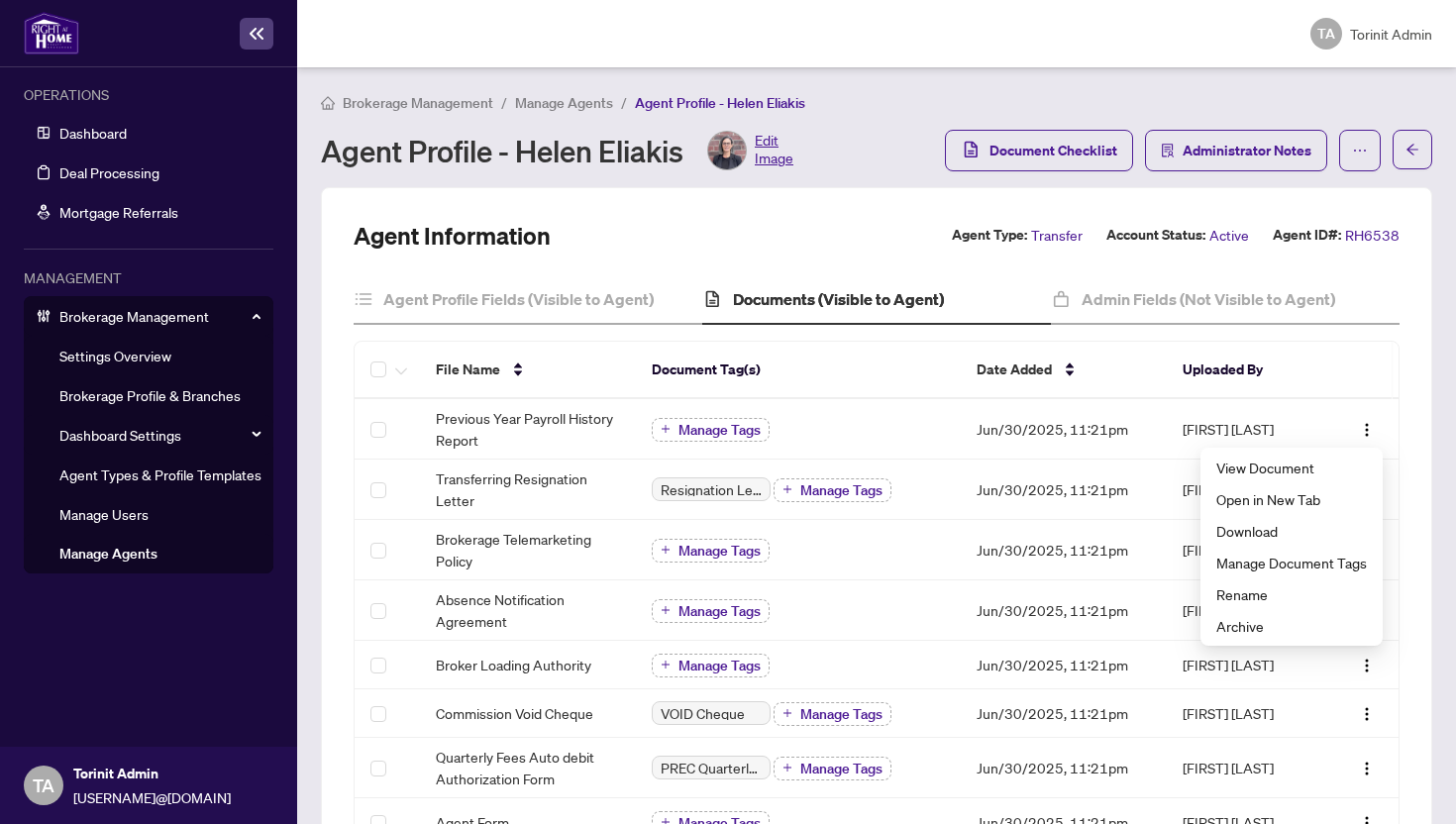 click at bounding box center (1358, 370) 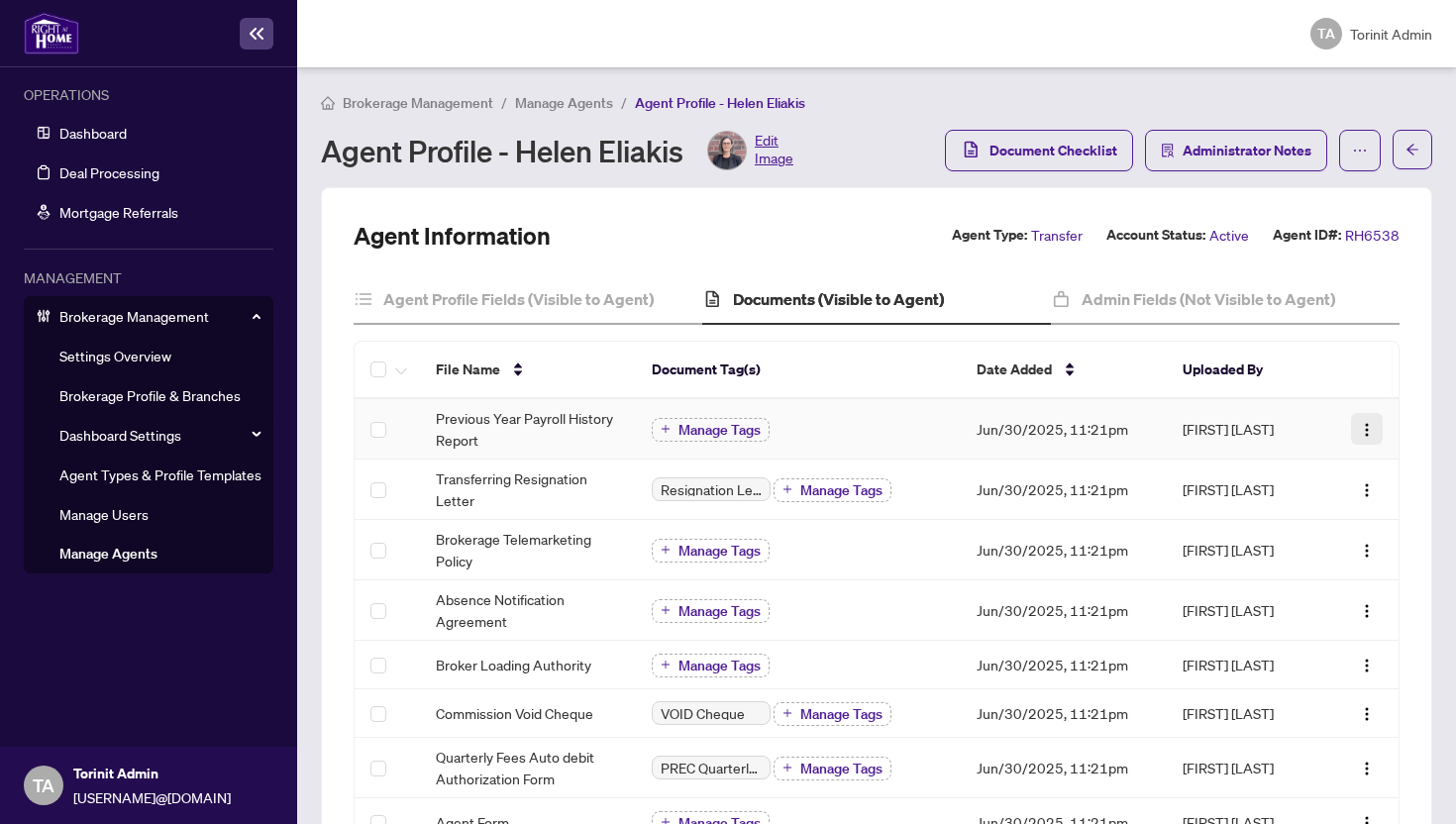 click at bounding box center (1367, 430) 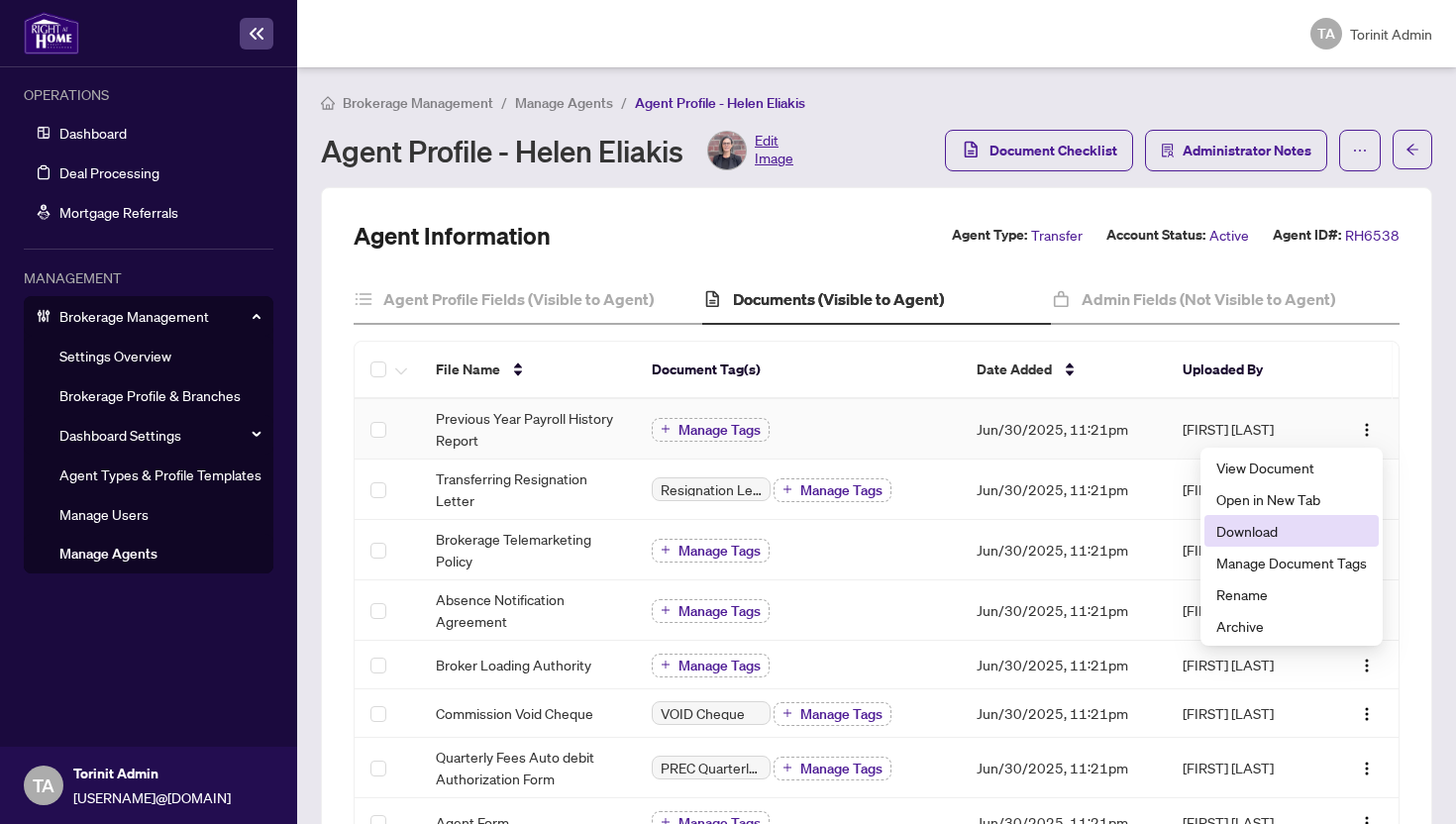 click on "Download" at bounding box center [1292, 531] 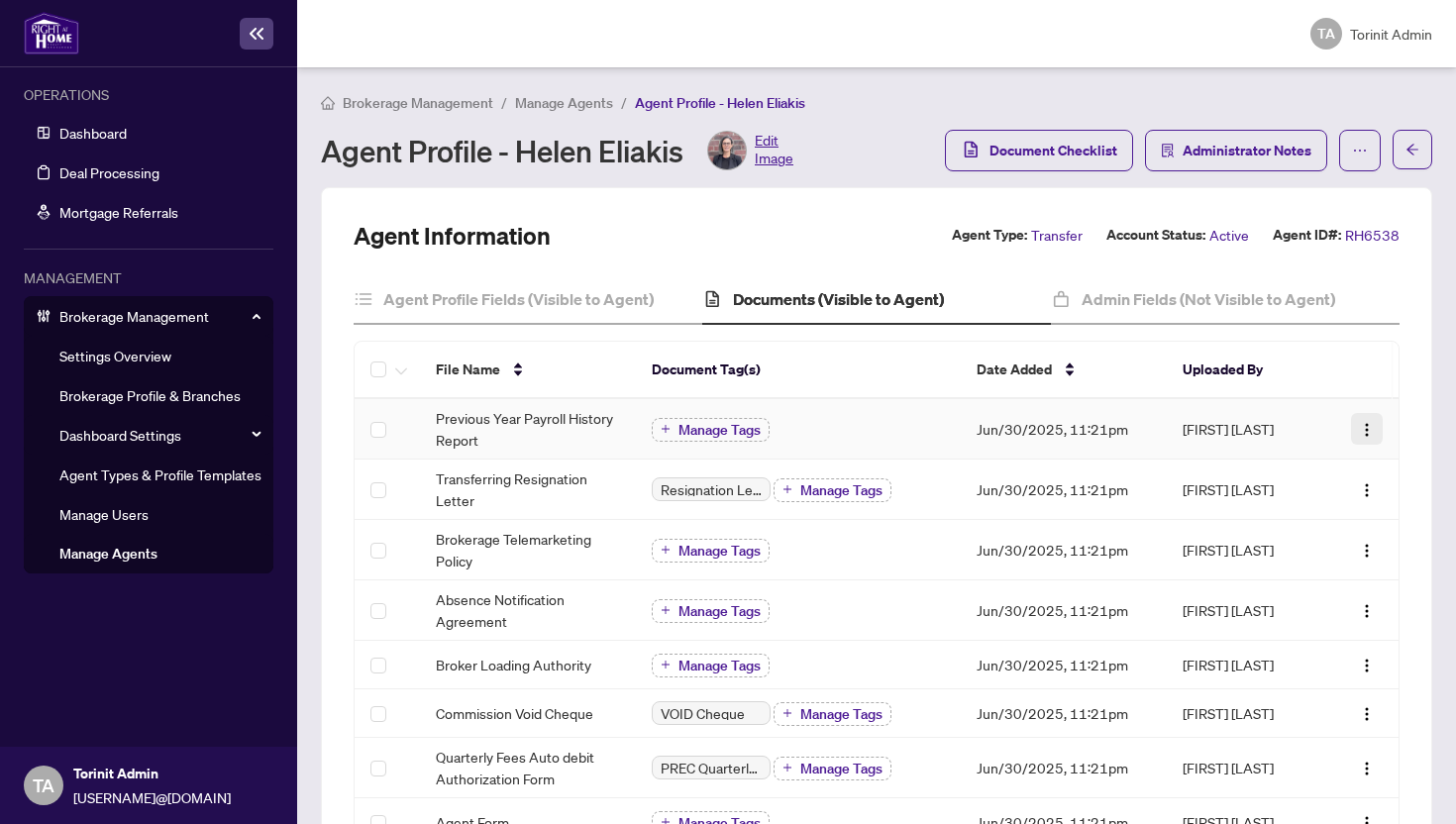 click at bounding box center (1367, 429) 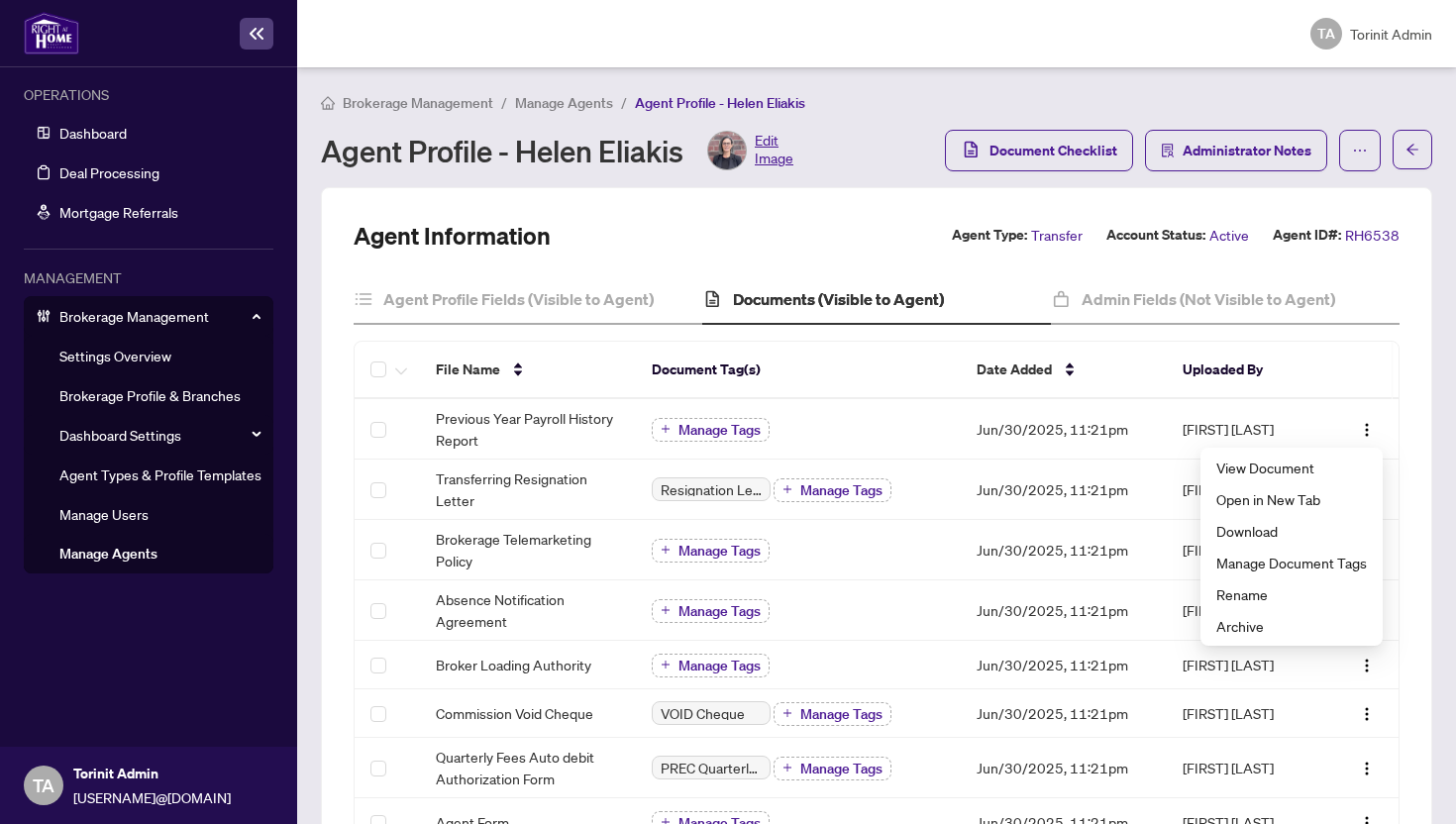 click on "Agent Profile - [FIRST] [LAST] Agent Profile - [FIRST] [LAST] Edit Image Document Checklist Administrator Notes Agent Information Agent Type: Transfer Account Status: Active Agent ID#: [AGENT_ID] Agent Profile Fields (Visible to Agent) Documents (Visible to Agent) Admin Fields (Not Visible to Agent) File Name Document Tag(s) Date Added Uploaded By Previous Year Payroll History Report Manage Tags [DATE], [TIME] [FIRST] [LAST] Transferring Resignation Letter Resignation Letter (From previous Brokerage) Manage Tags [DATE], [TIME] [FIRST] [LAST] Brokerage Telemarketing Policy Manage Tags [DATE], [TIME] [FIRST] [LAST] Absence Notification Agreement Manage Tags [DATE], [TIME] [FIRST] [LAST] Broker Loading Authority Manage Tags [DATE], [TIME] [FIRST] [LAST] Commission Void Cheque VOID Cheque Manage Tags [DATE], [TIME] [FIRST] [LAST] Quarterly Fees Auto debit Authorization Form PREC Quarterly Fee Auto-Debit Authorization Manage Tags" at bounding box center [877, 446] 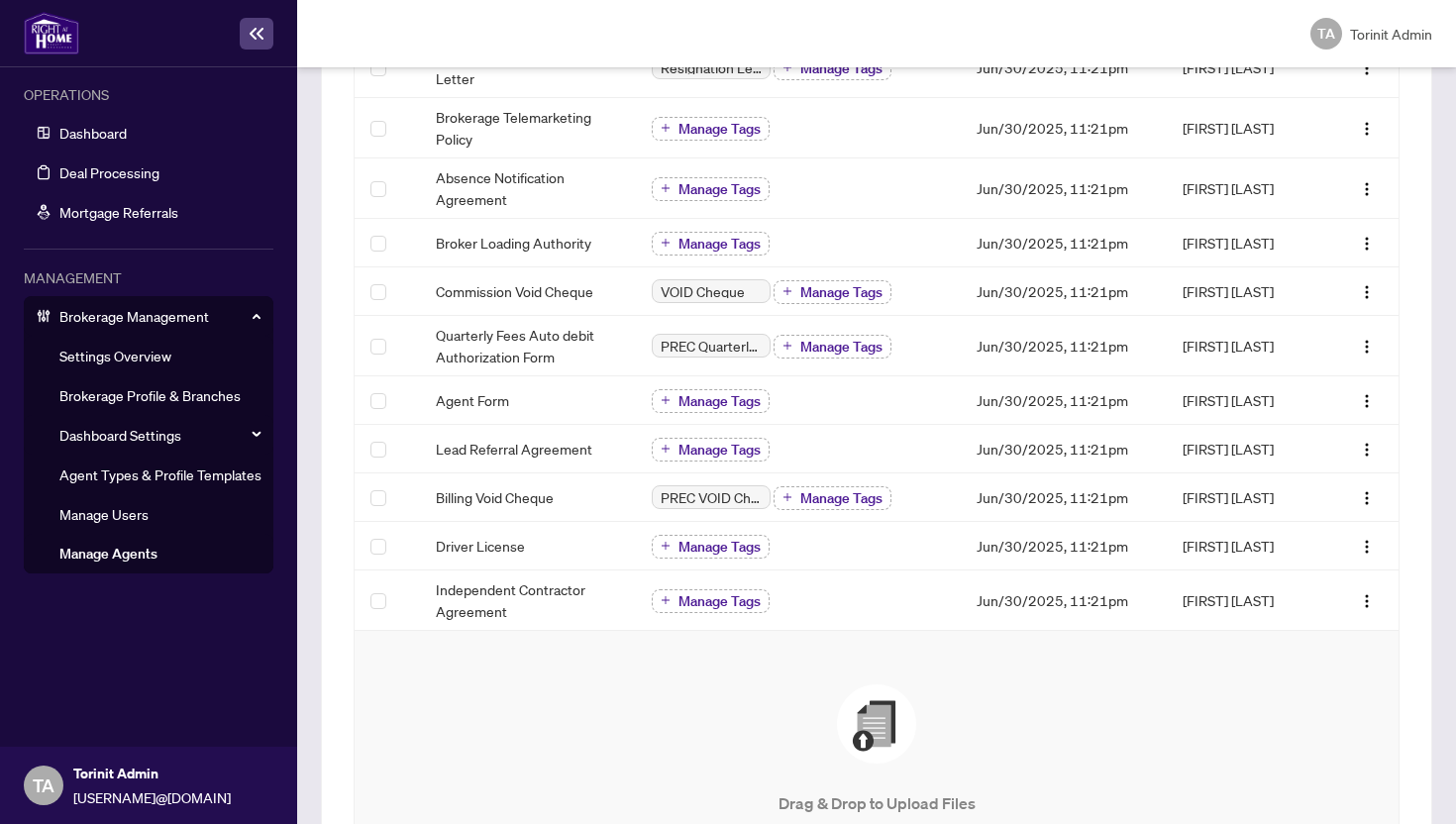 scroll, scrollTop: 0, scrollLeft: 0, axis: both 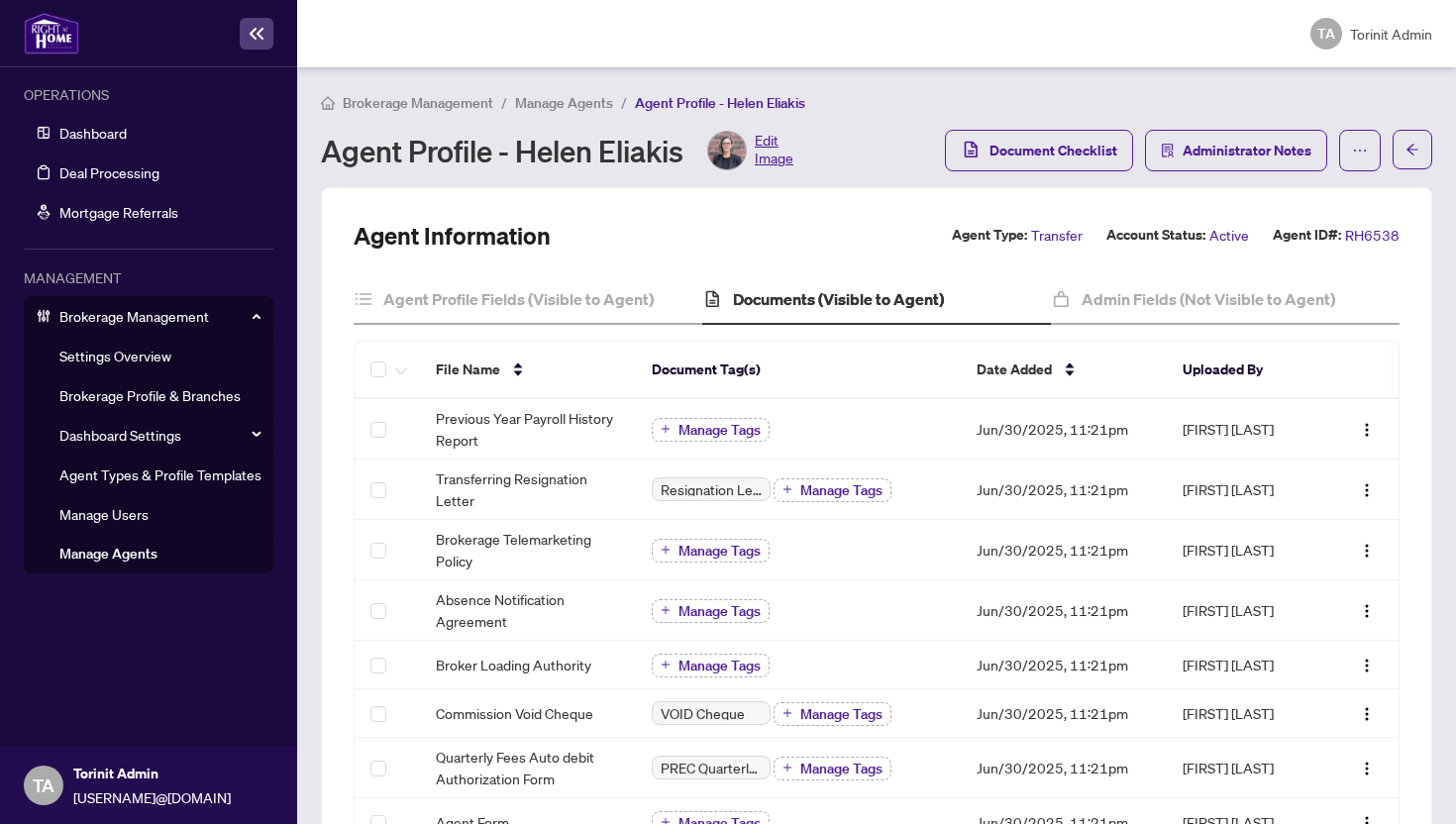 click on "Manage Agents" at bounding box center (564, 103) 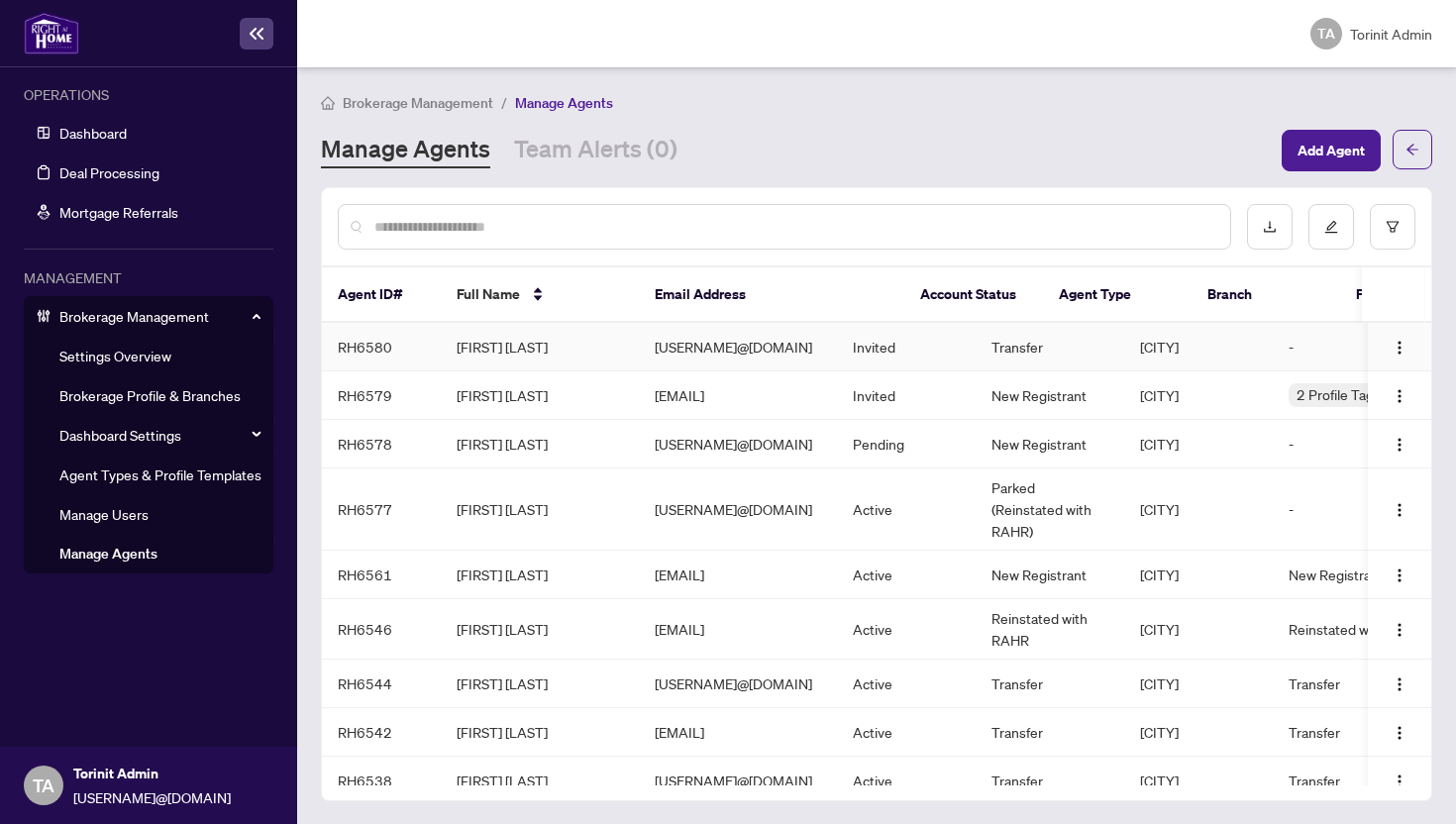 click on "[USERNAME]@[DOMAIN]" at bounding box center (738, 347) 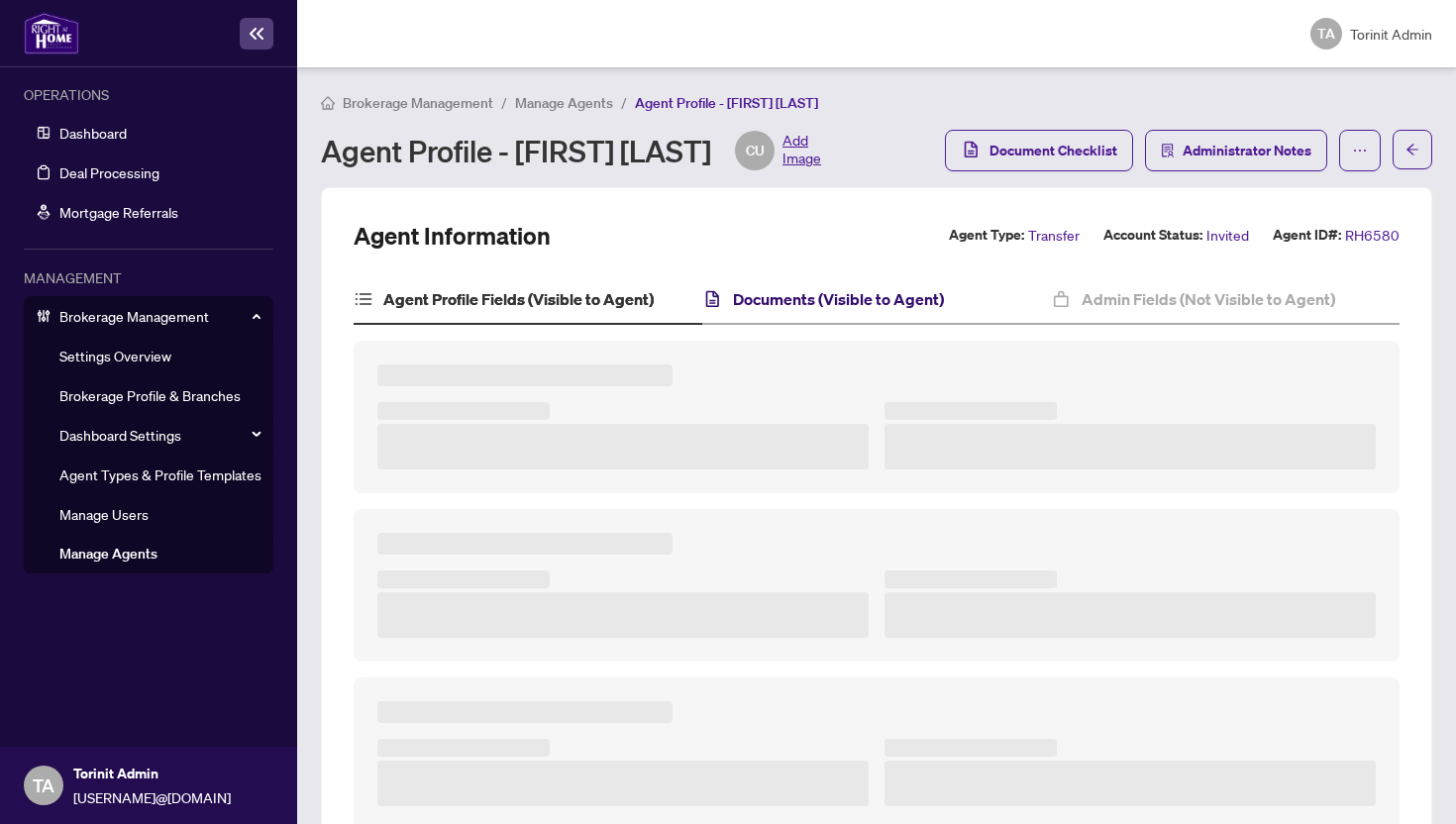click on "Documents (Visible to Agent)" at bounding box center [838, 299] 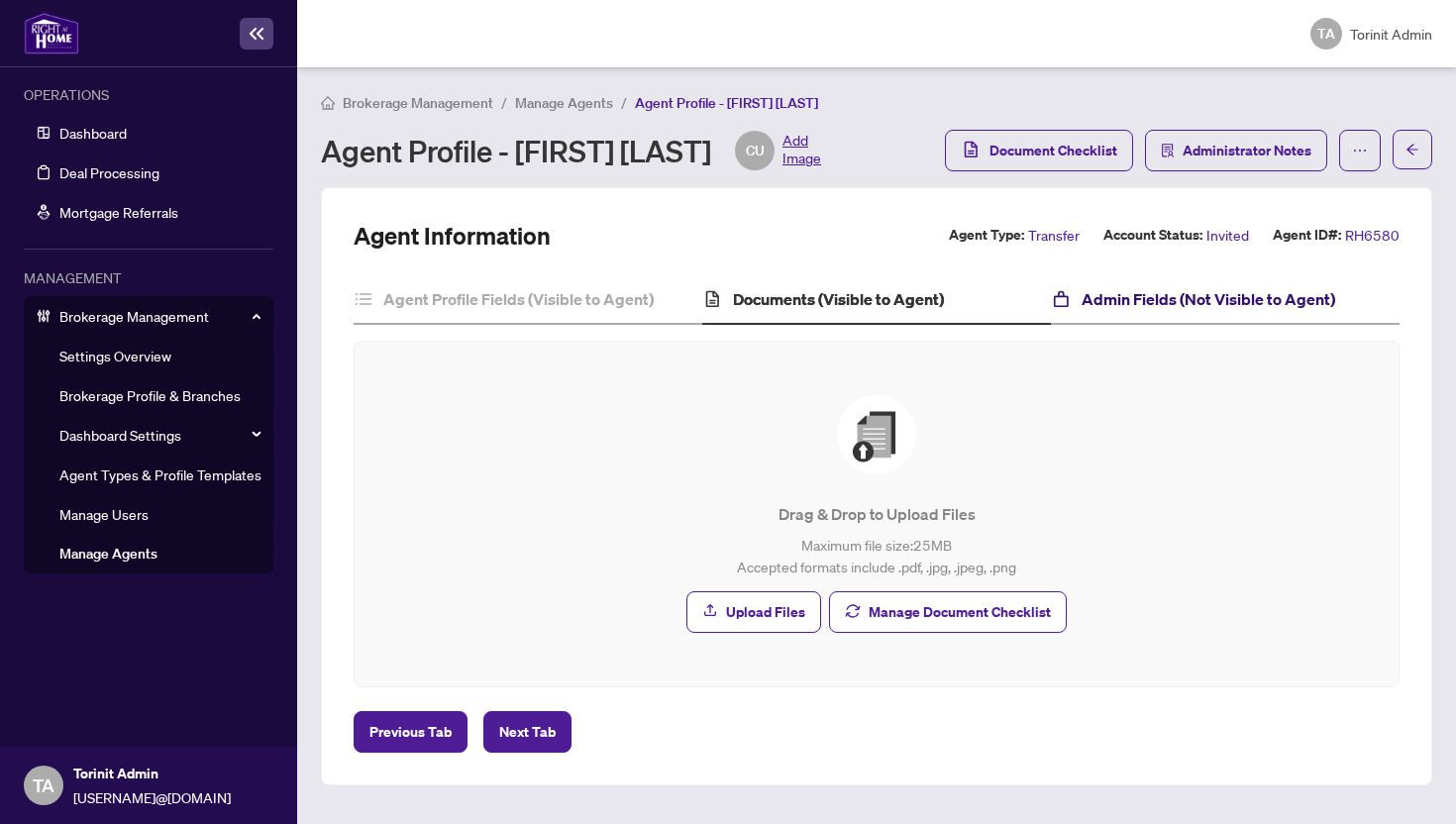 click on "Admin Fields (Not Visible to Agent)" at bounding box center [1208, 299] 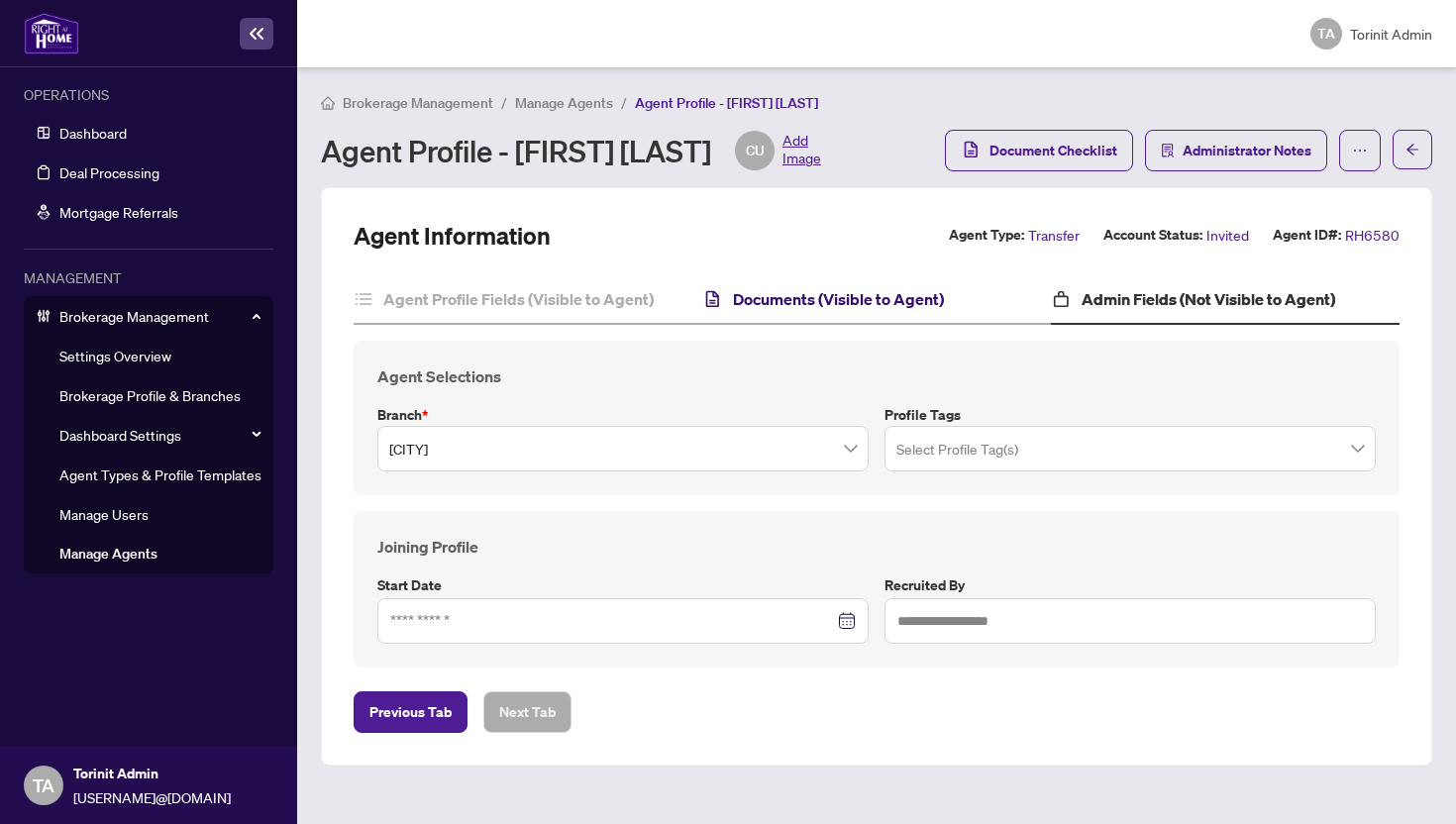 click on "Documents (Visible to Agent)" at bounding box center [838, 299] 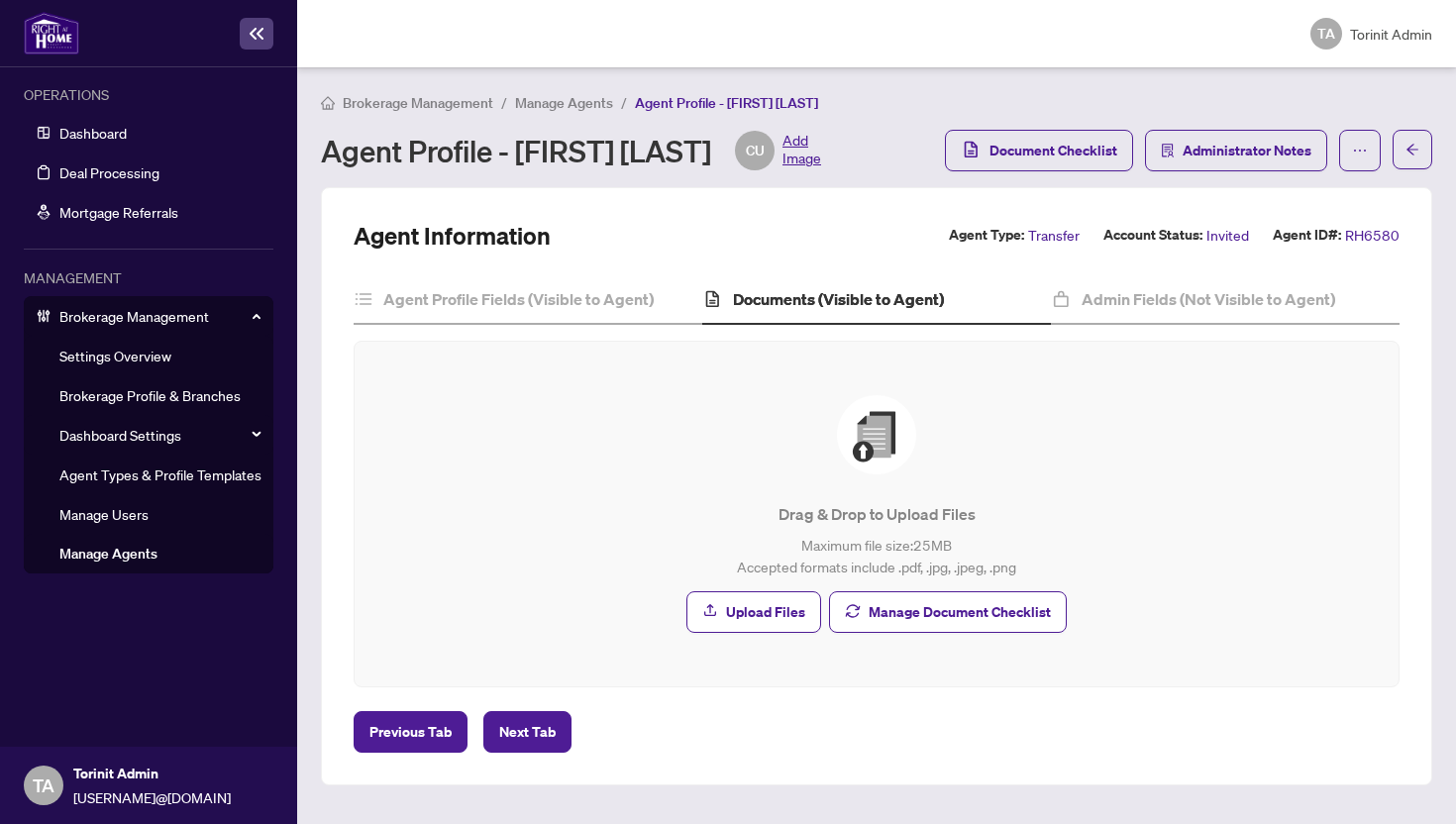 click on "Manage Agents" at bounding box center (564, 103) 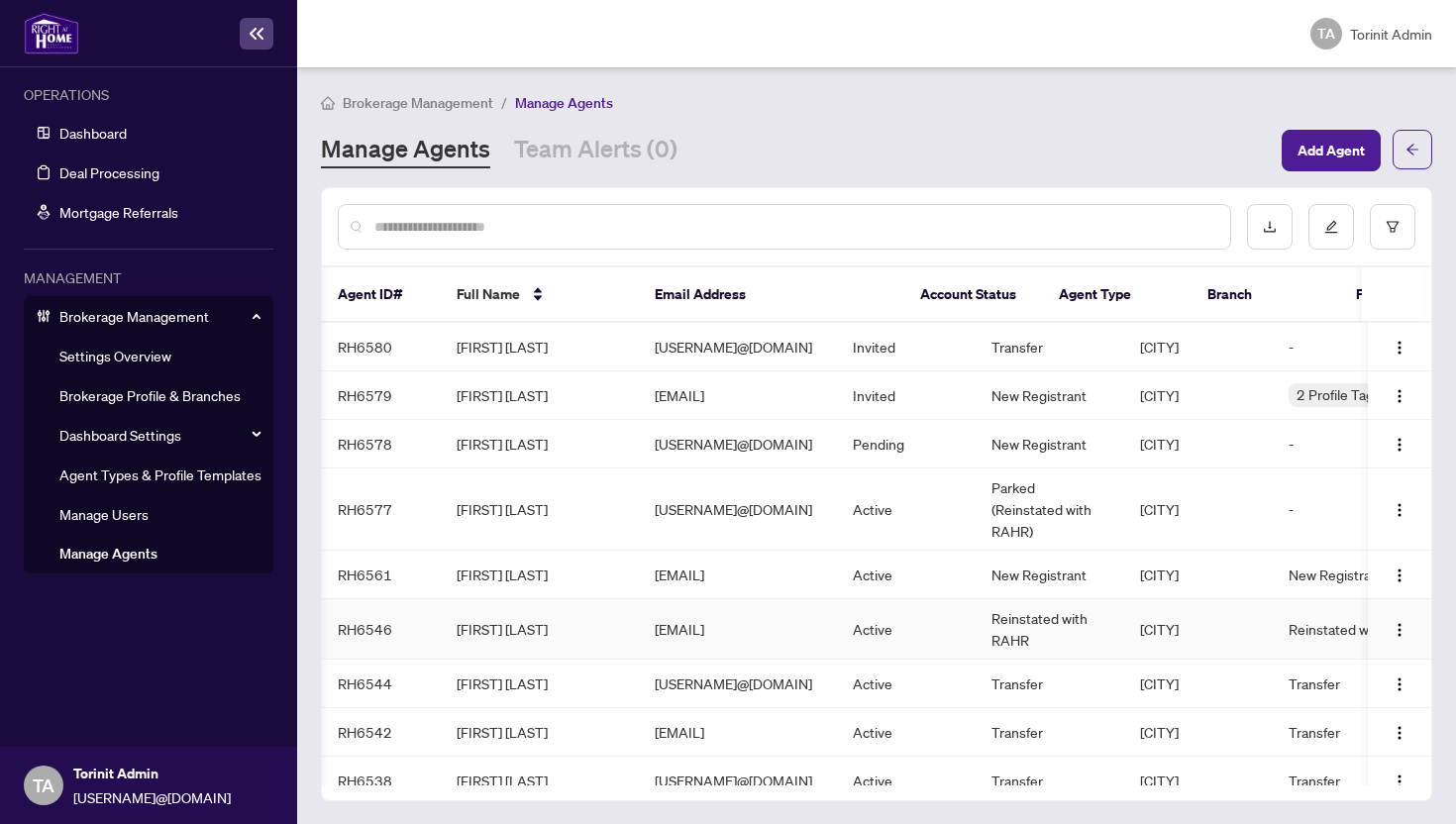 scroll, scrollTop: 0, scrollLeft: 32, axis: horizontal 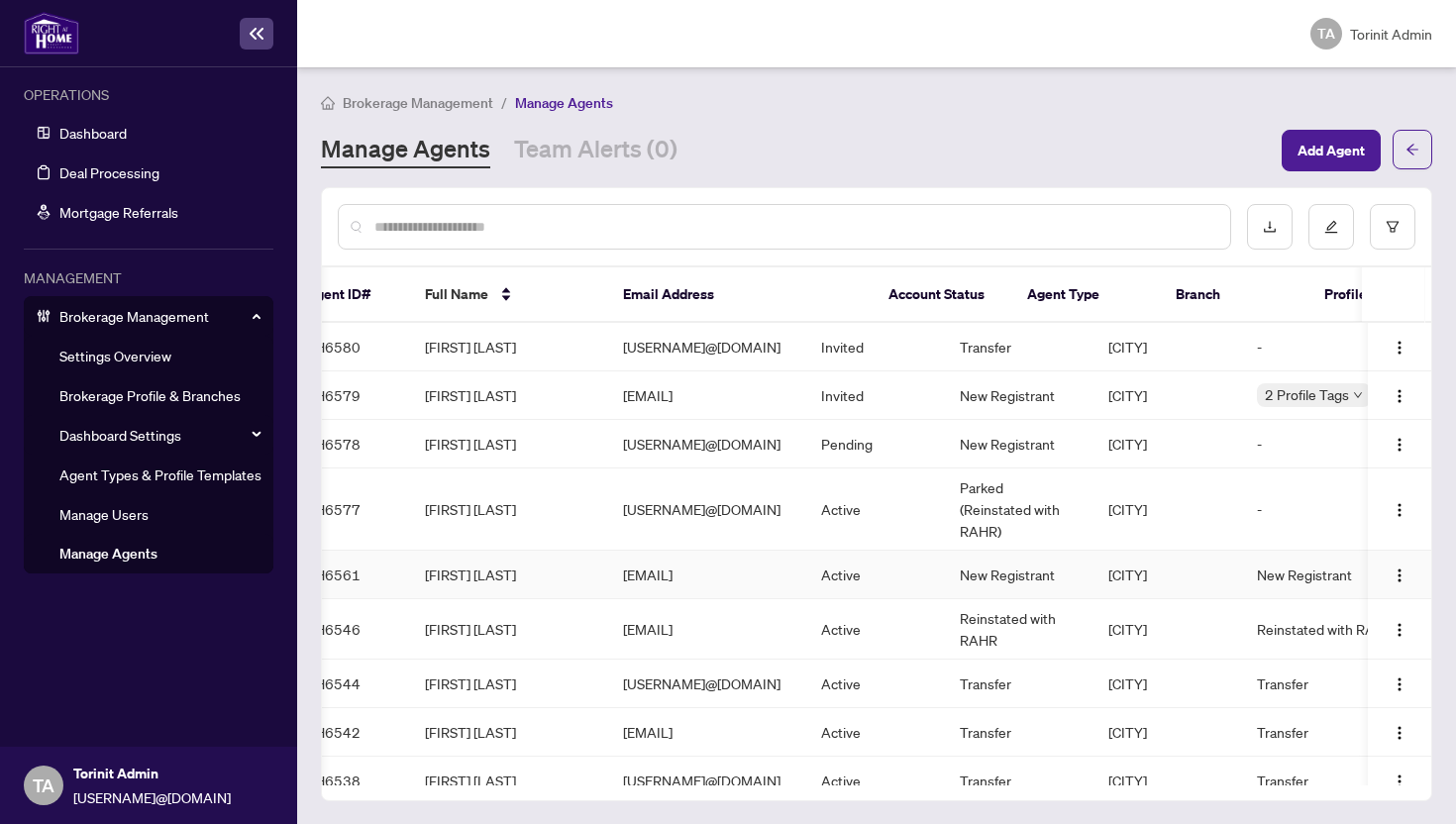 click on "[EMAIL]" at bounding box center (706, 574) 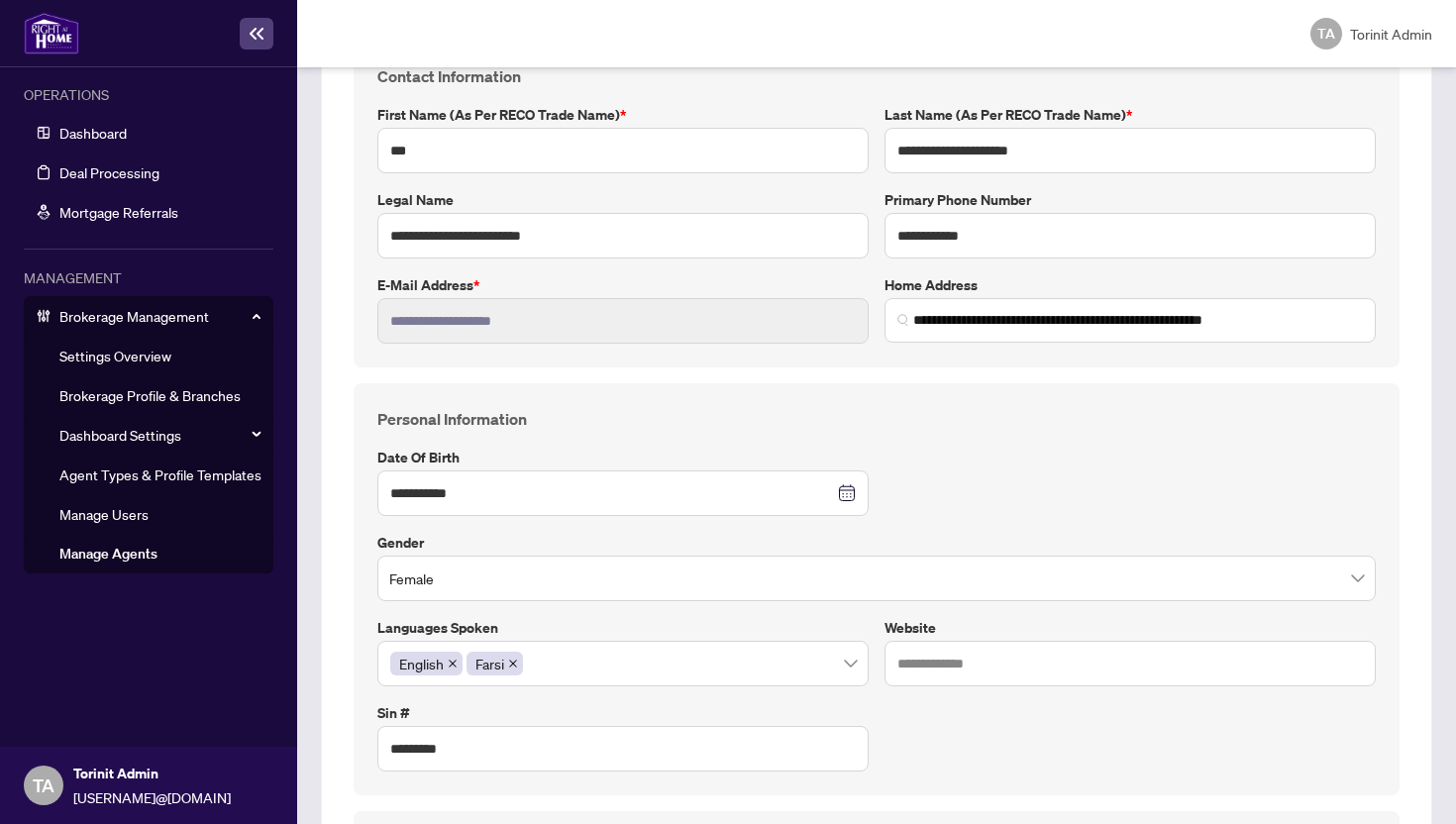 scroll, scrollTop: 0, scrollLeft: 0, axis: both 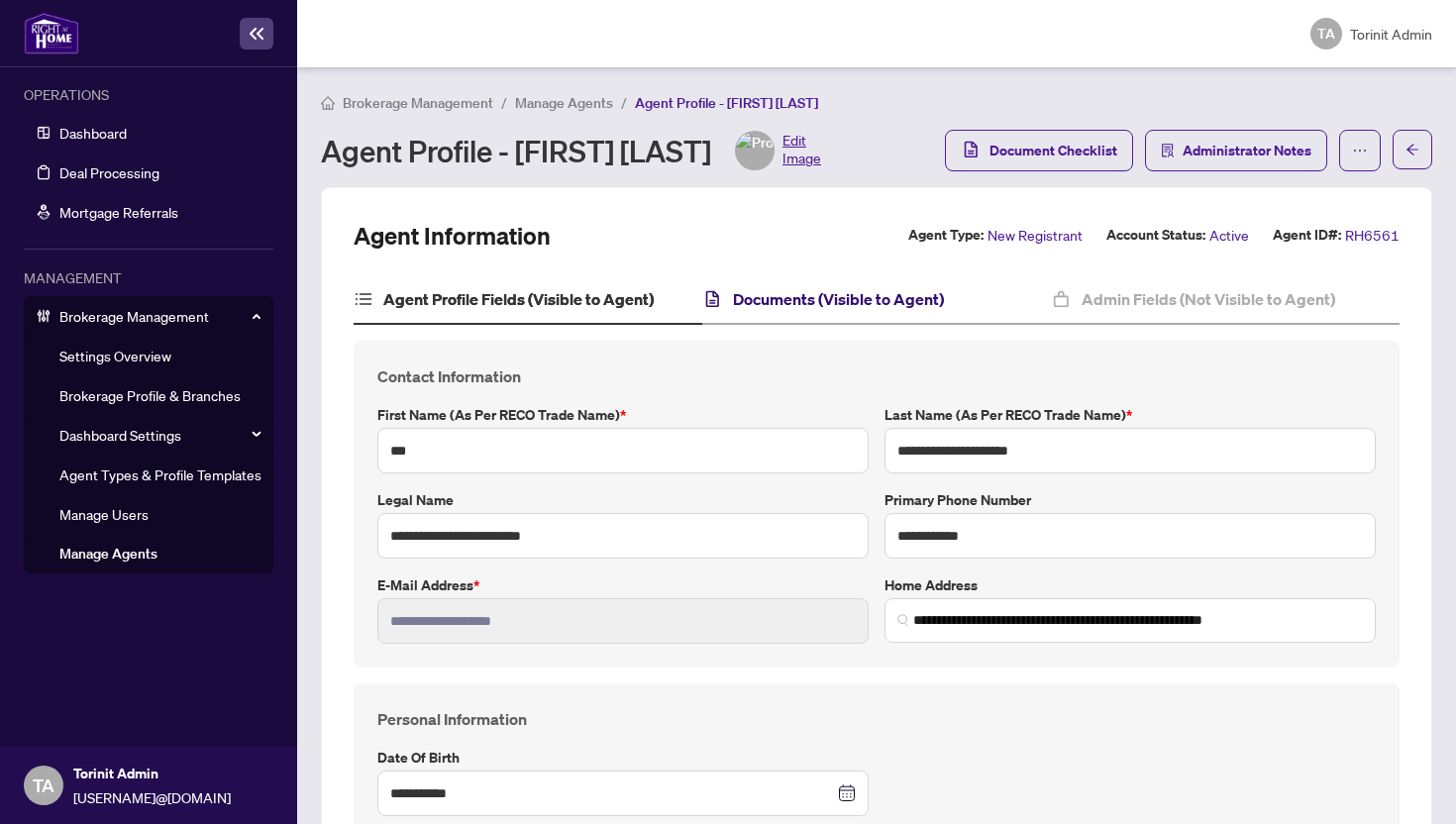click on "Documents (Visible to Agent)" at bounding box center (838, 299) 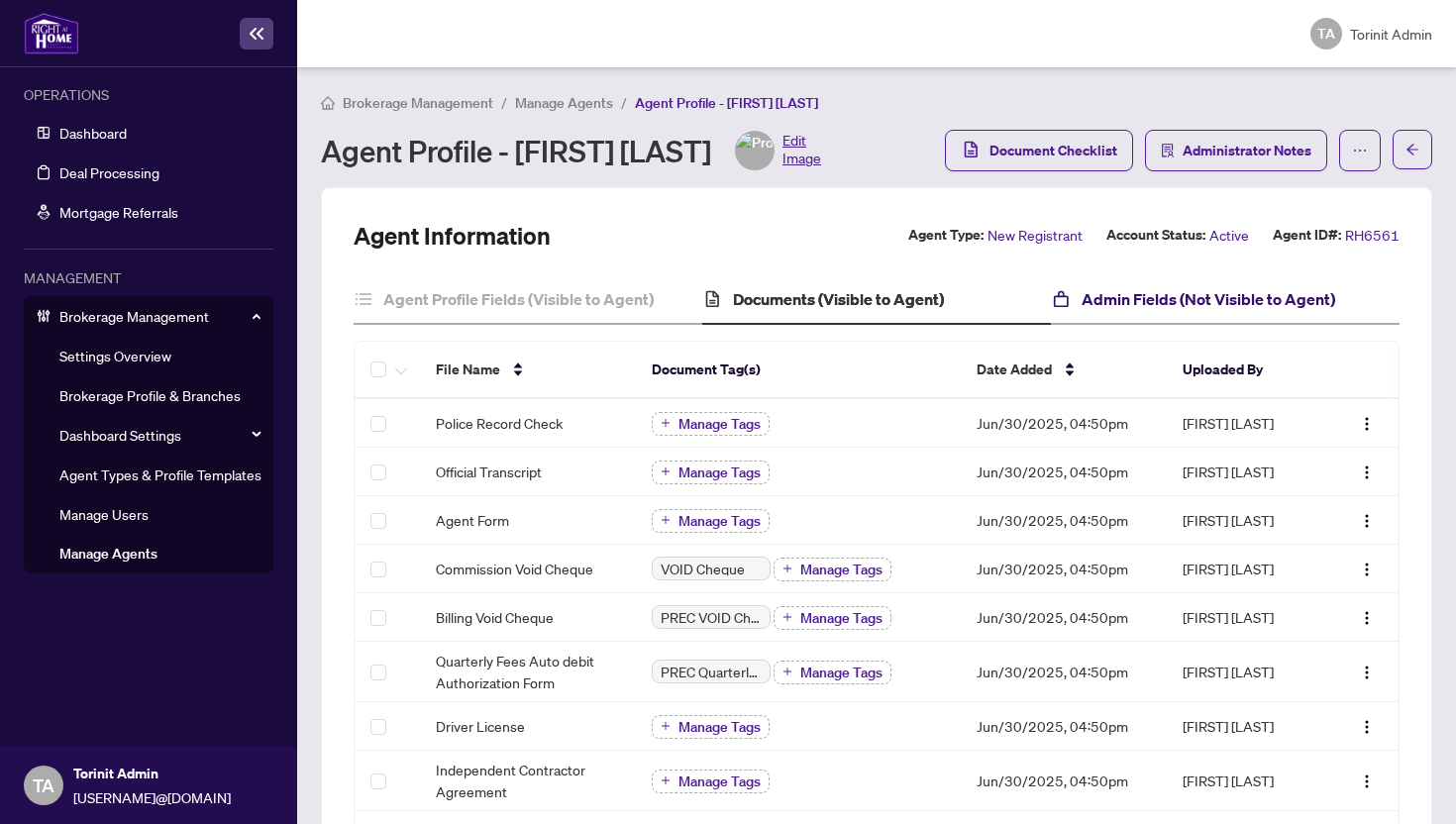 click on "Admin Fields (Not Visible to Agent)" at bounding box center (1208, 299) 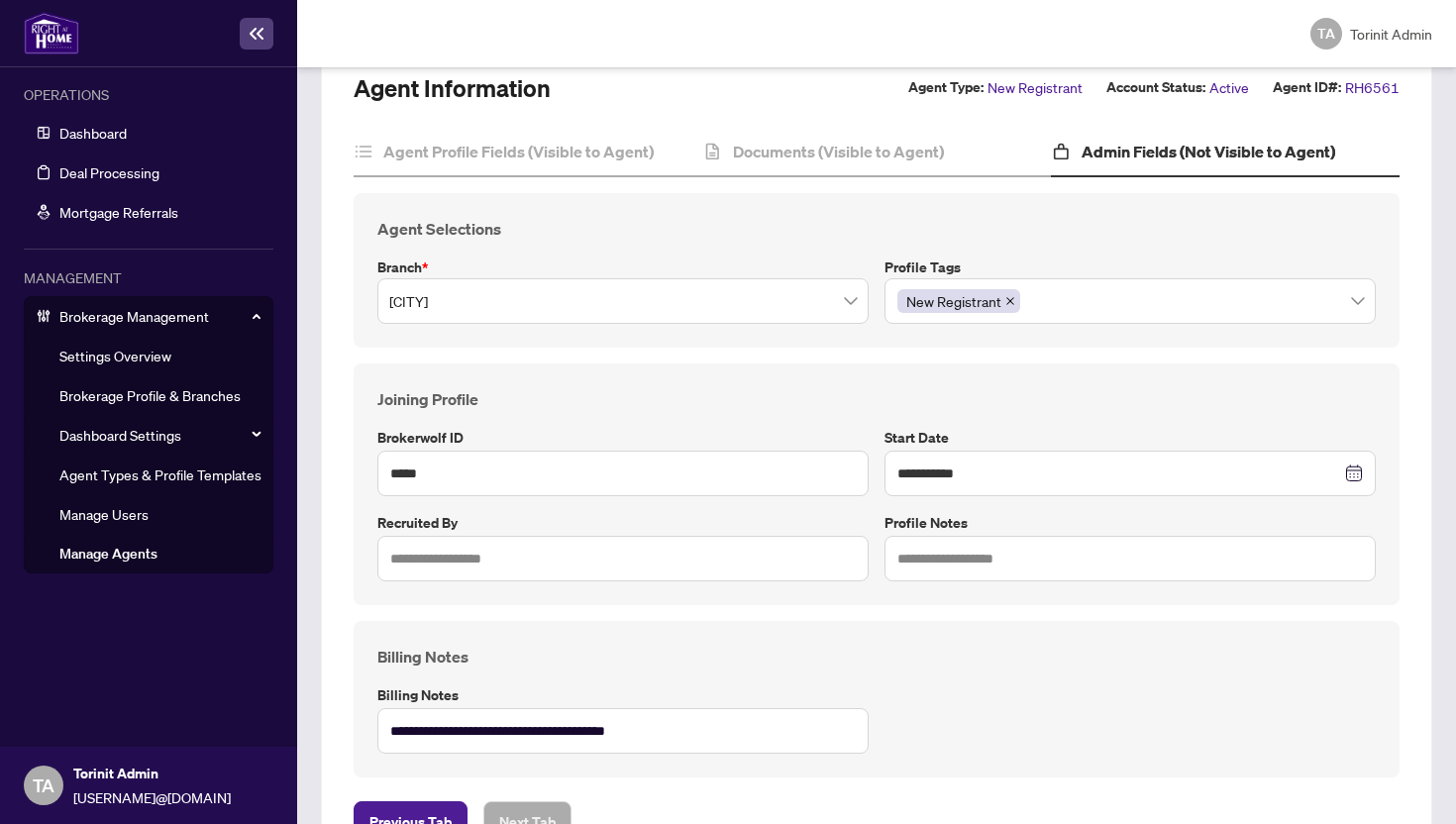 scroll, scrollTop: 244, scrollLeft: 0, axis: vertical 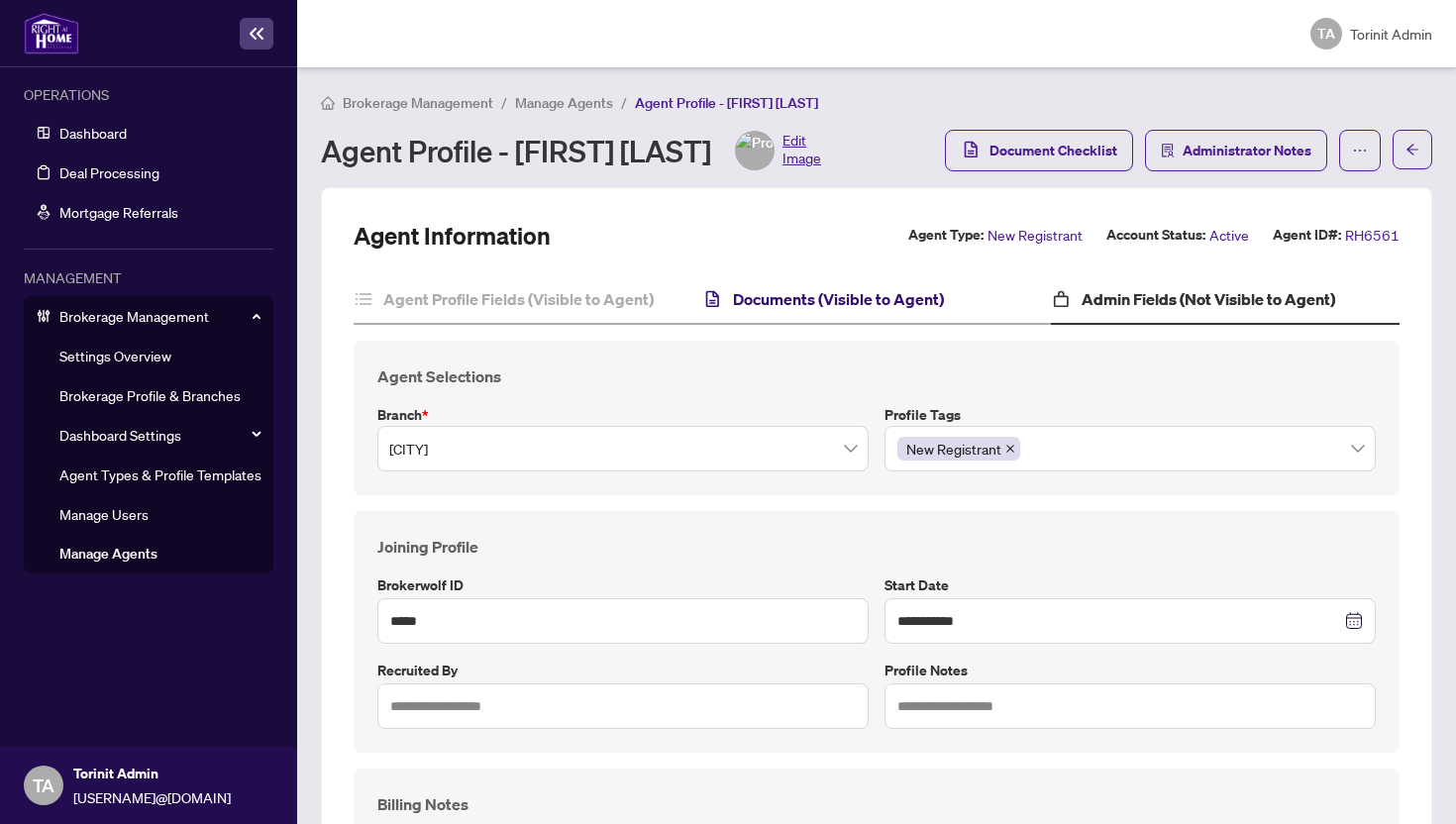 click on "Documents (Visible to Agent)" at bounding box center (838, 299) 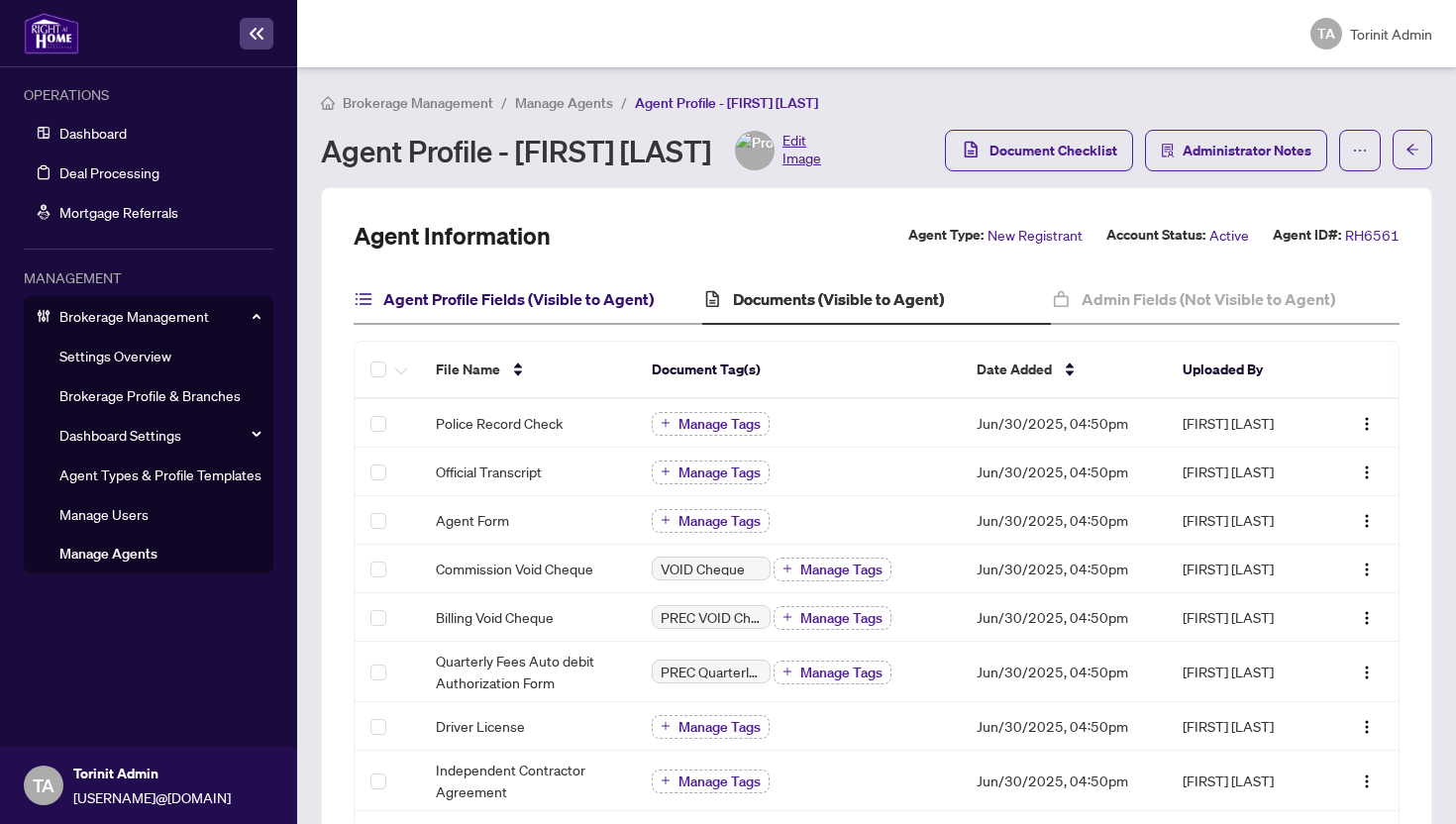 click on "Agent Profile Fields (Visible to Agent)" at bounding box center (518, 299) 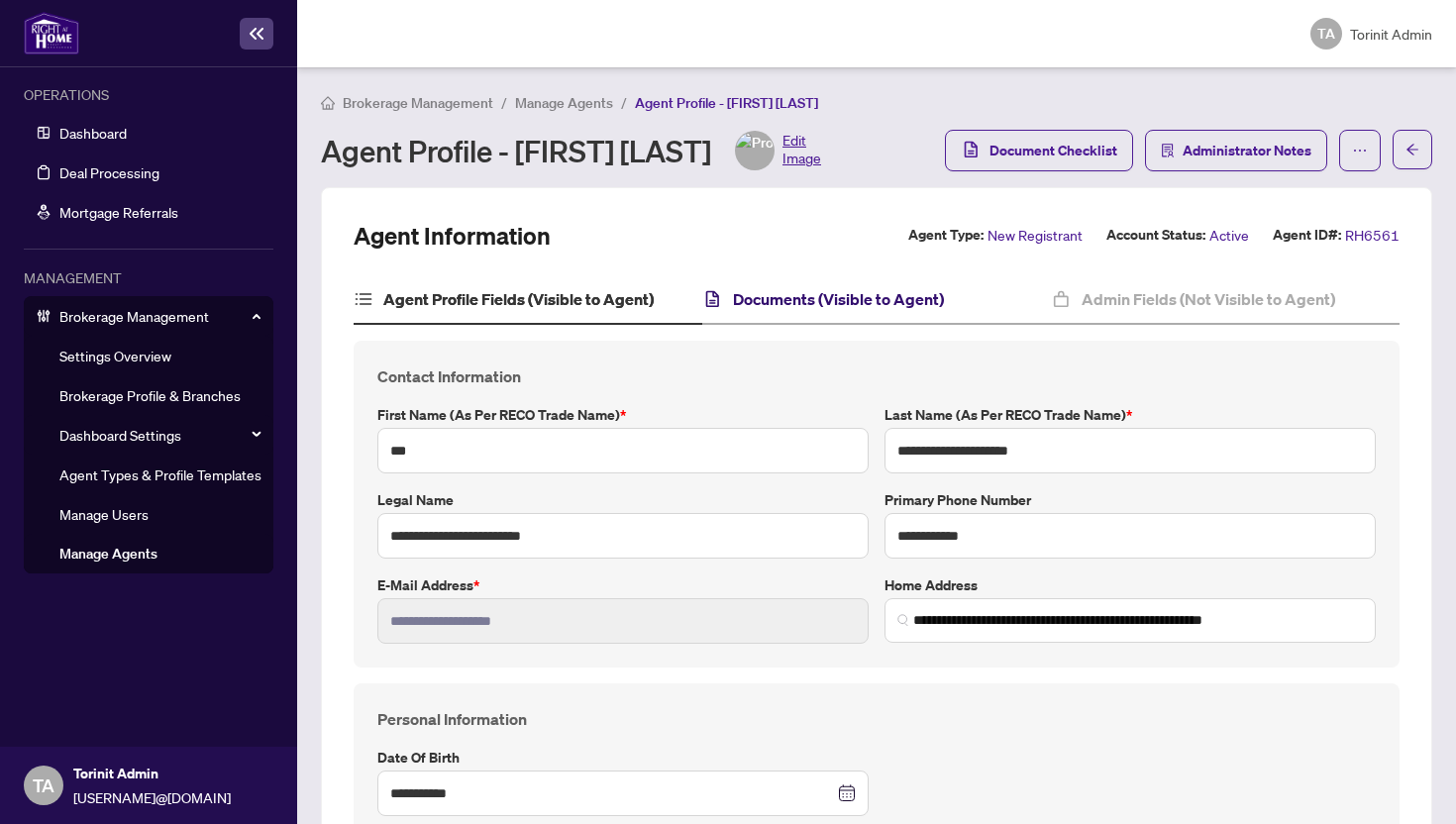 click on "Documents (Visible to Agent)" at bounding box center (838, 299) 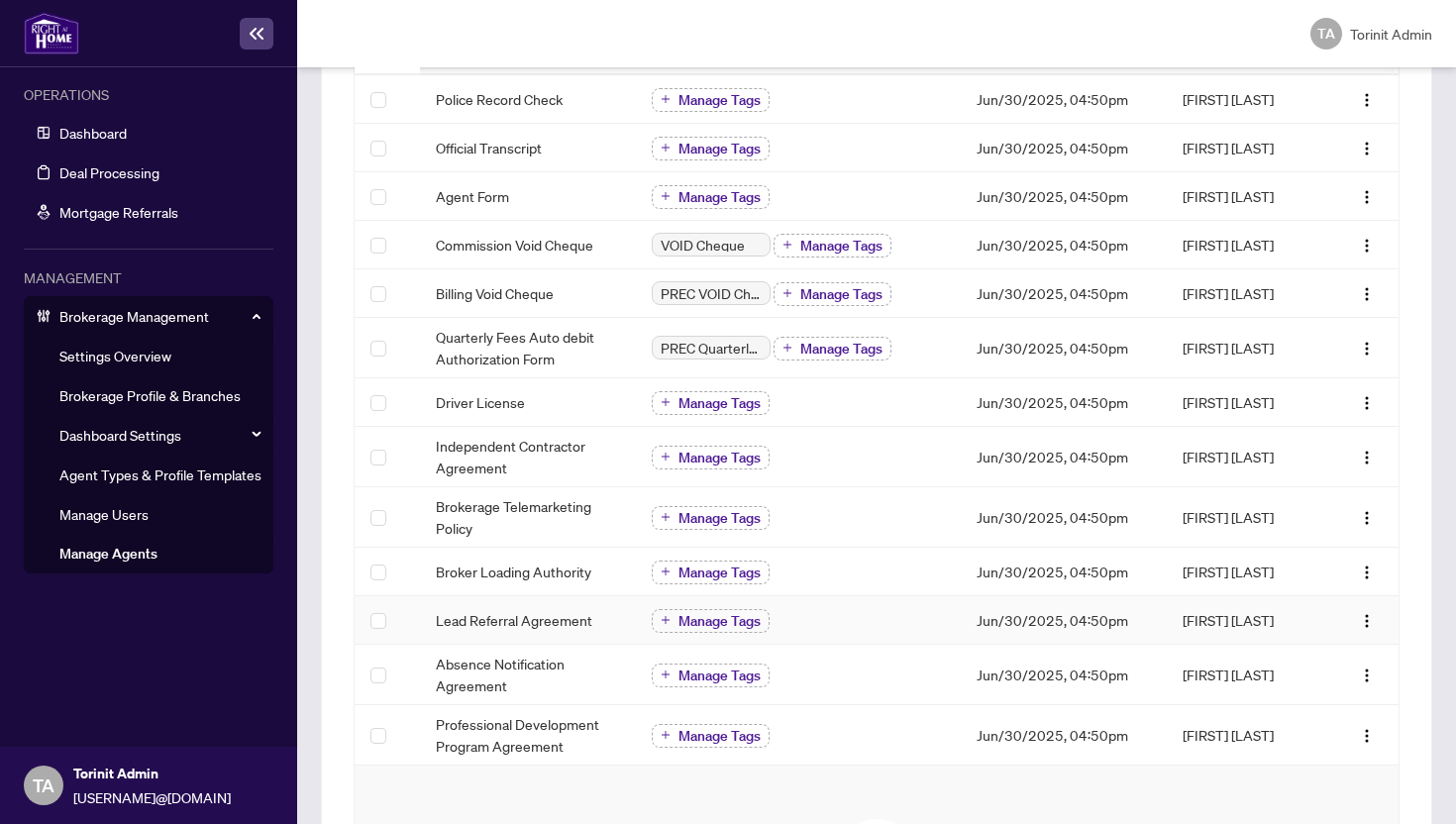 scroll, scrollTop: 35, scrollLeft: 0, axis: vertical 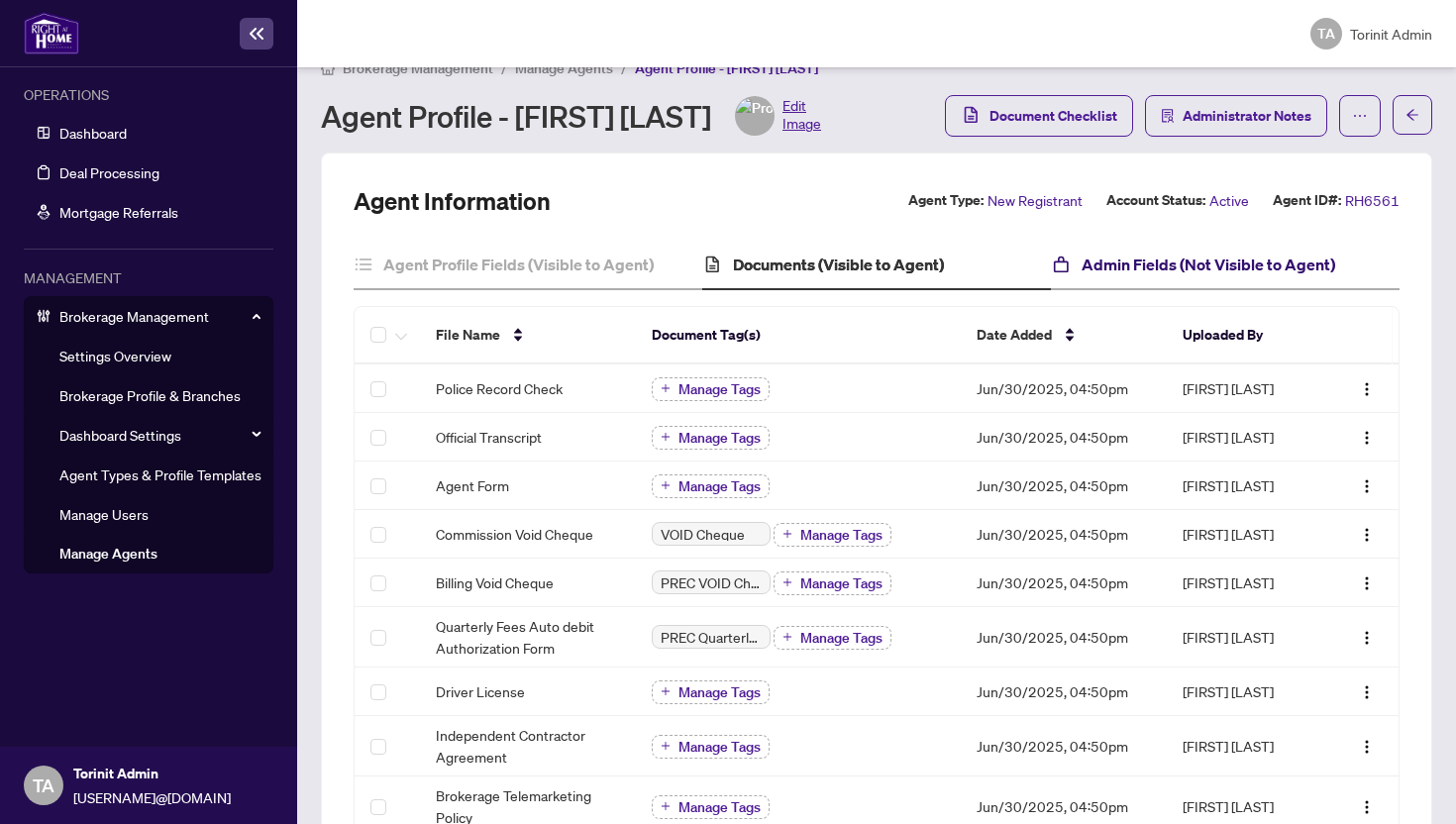 click on "Admin Fields (Not Visible to Agent)" at bounding box center (1208, 264) 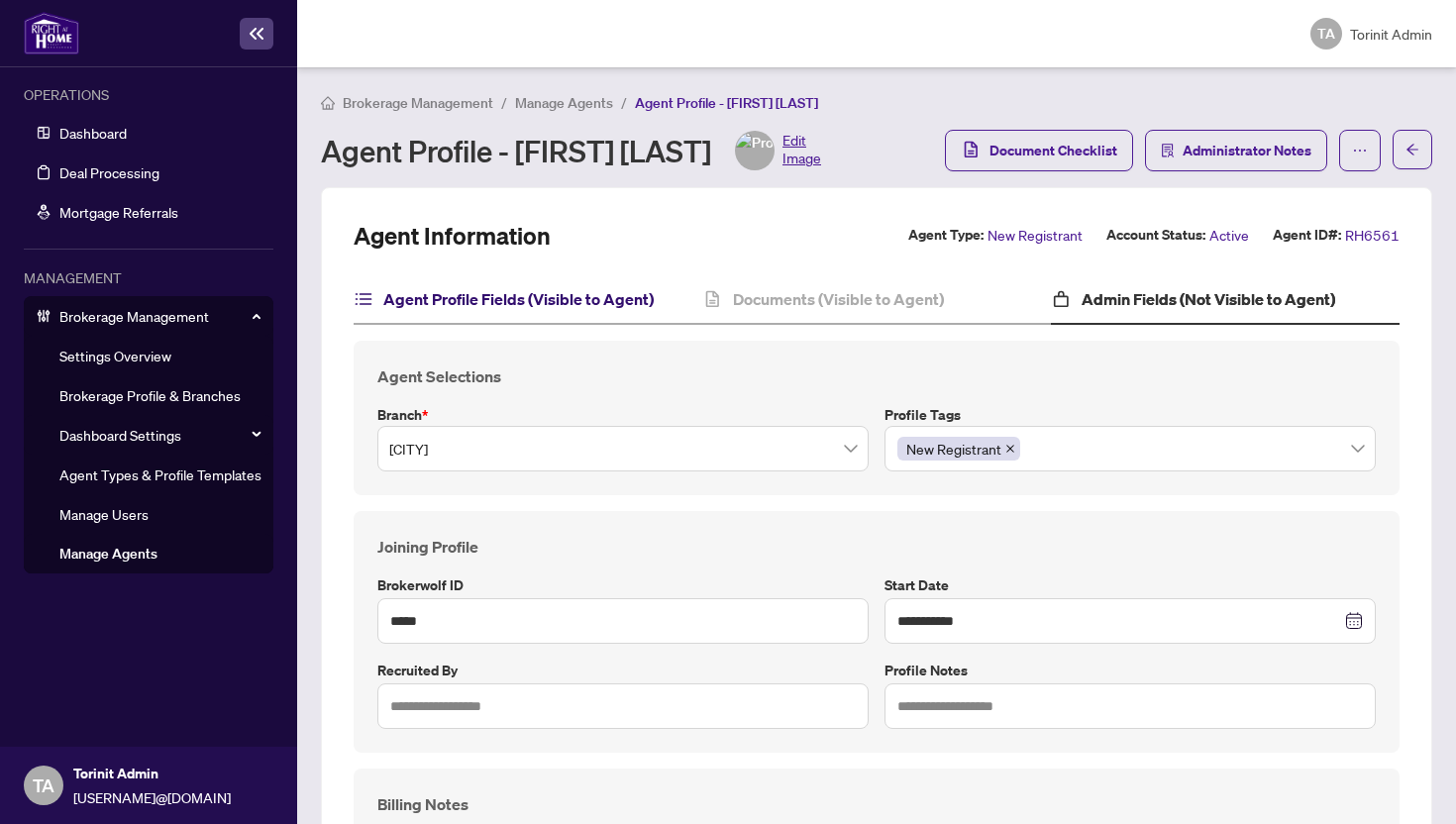 click on "Agent Profile Fields (Visible to Agent)" at bounding box center [518, 299] 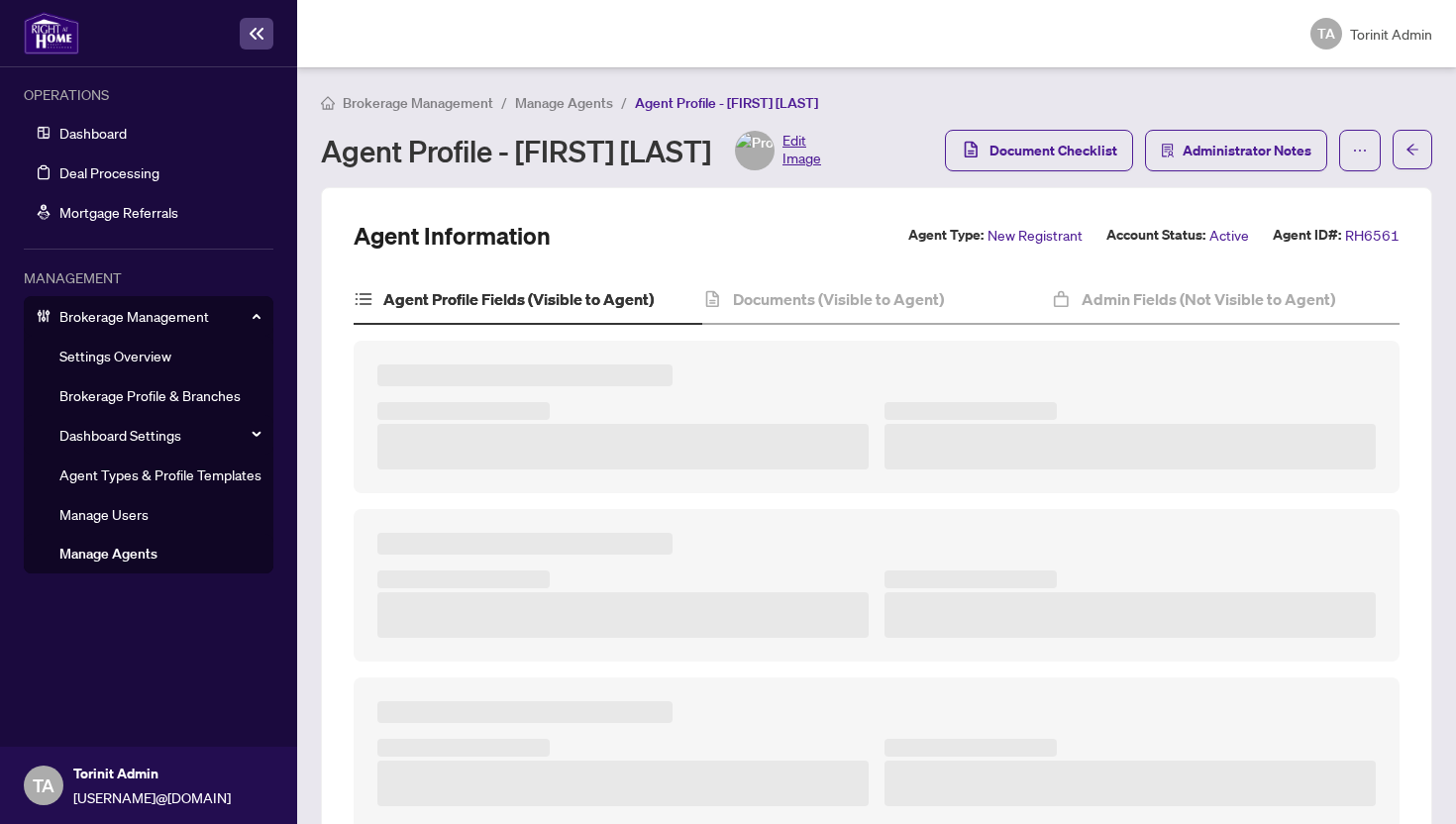 click on "Agent Information Agent Type: New Registrant Account Status: Active Agent ID#: RH6561" at bounding box center (877, 236) 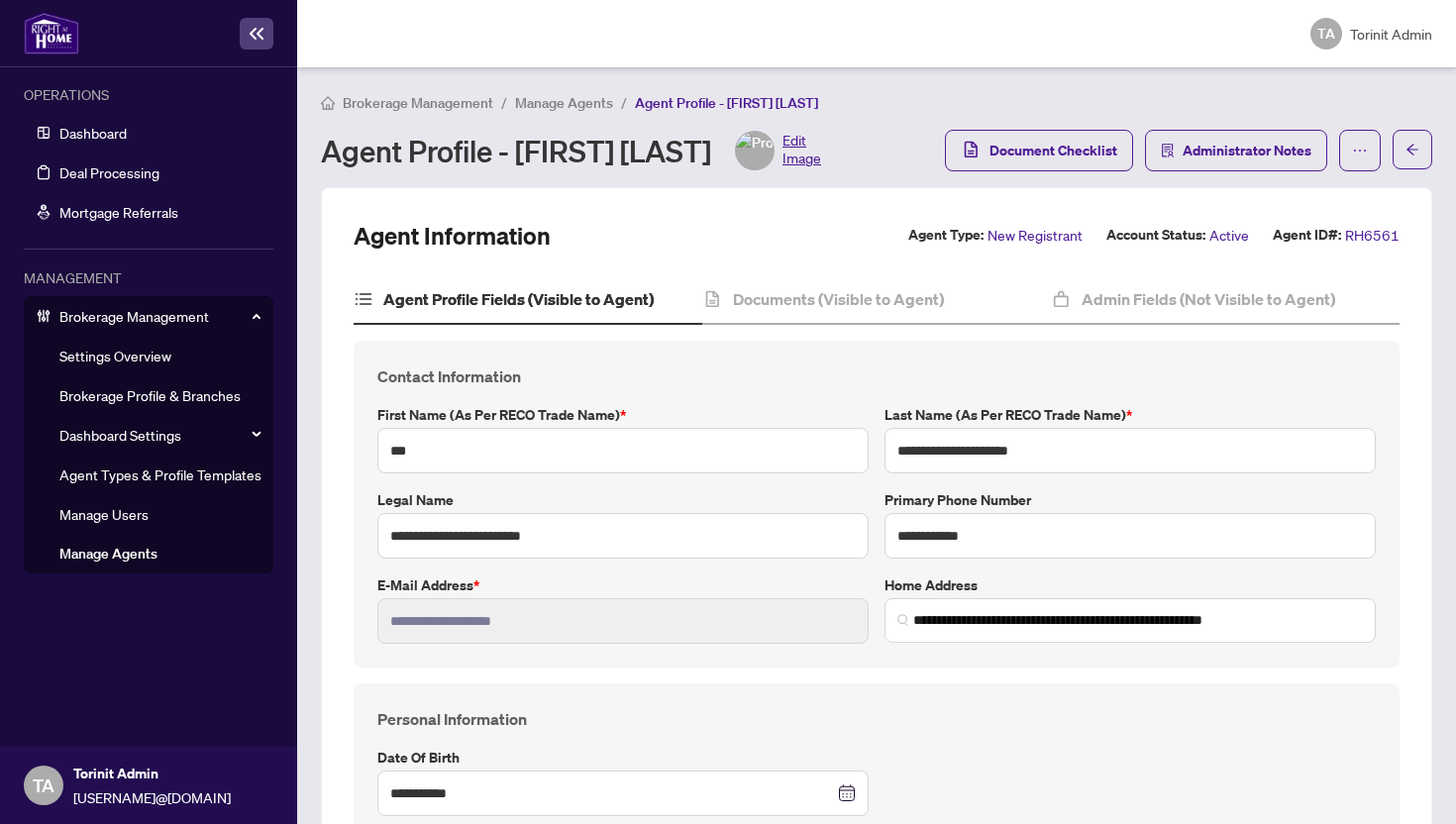 click on "Manage Agents" at bounding box center [564, 103] 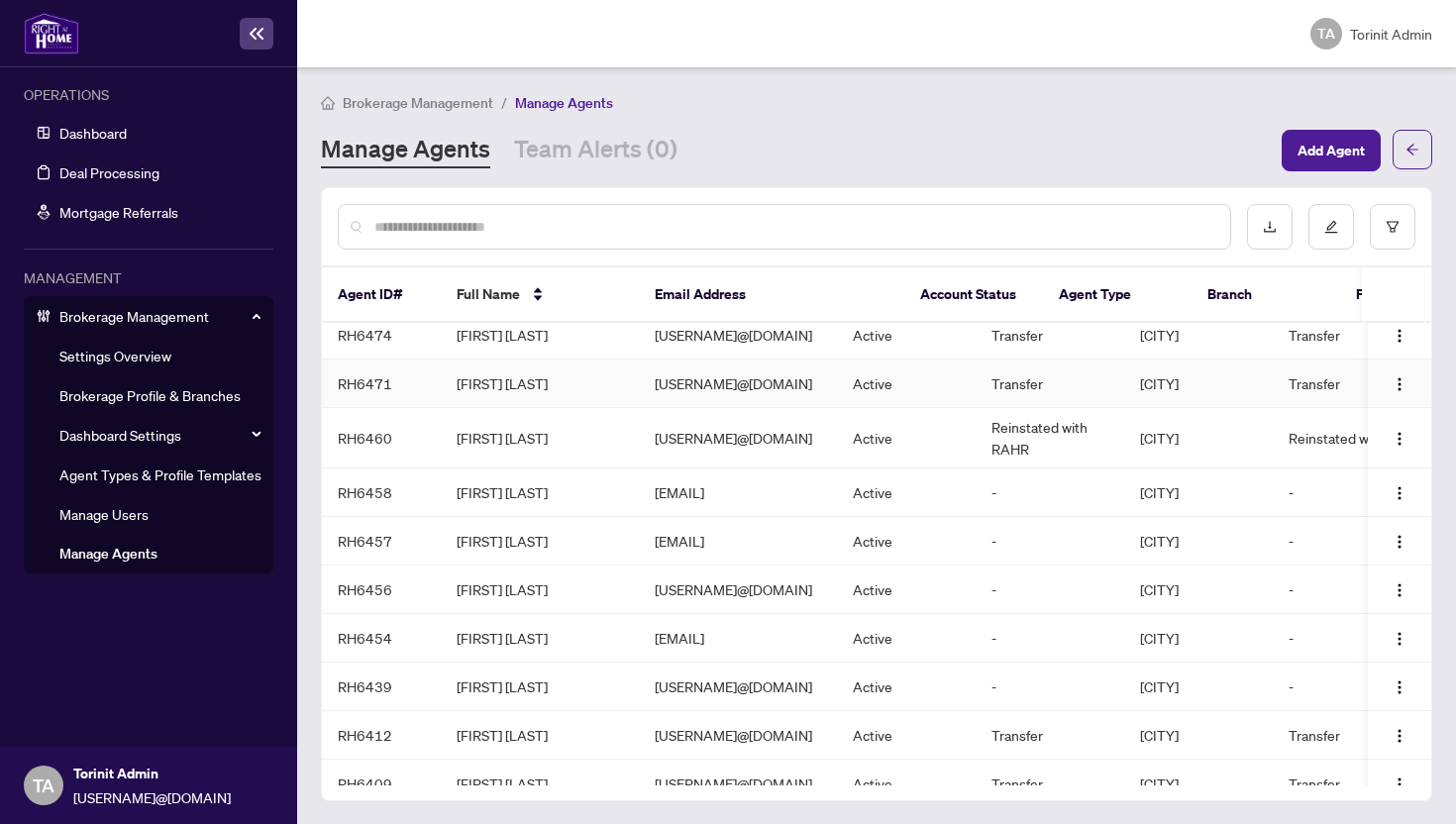 scroll, scrollTop: 1126, scrollLeft: 0, axis: vertical 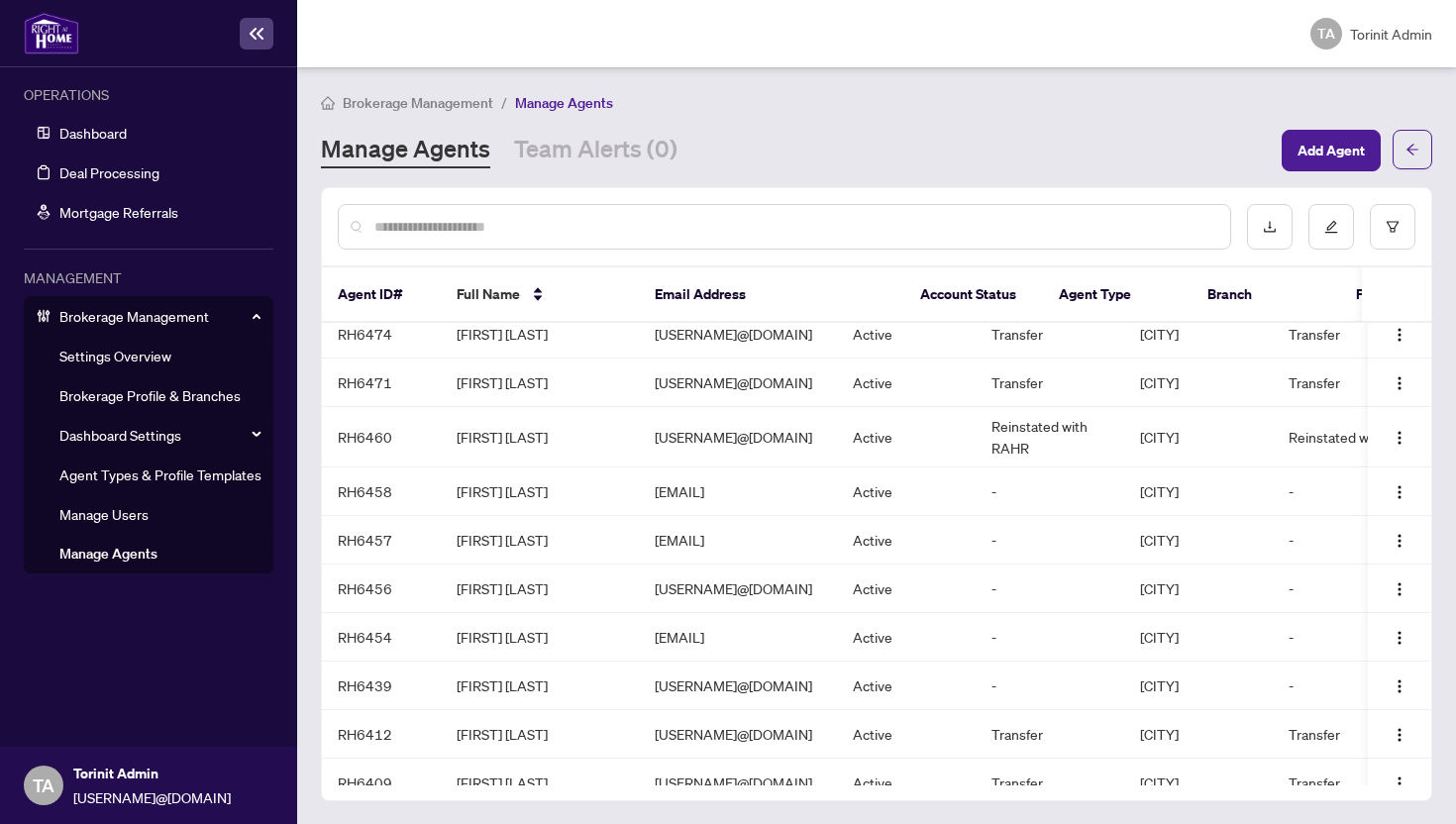 click on "Agent Types & Profile Templates" at bounding box center (160, 474) 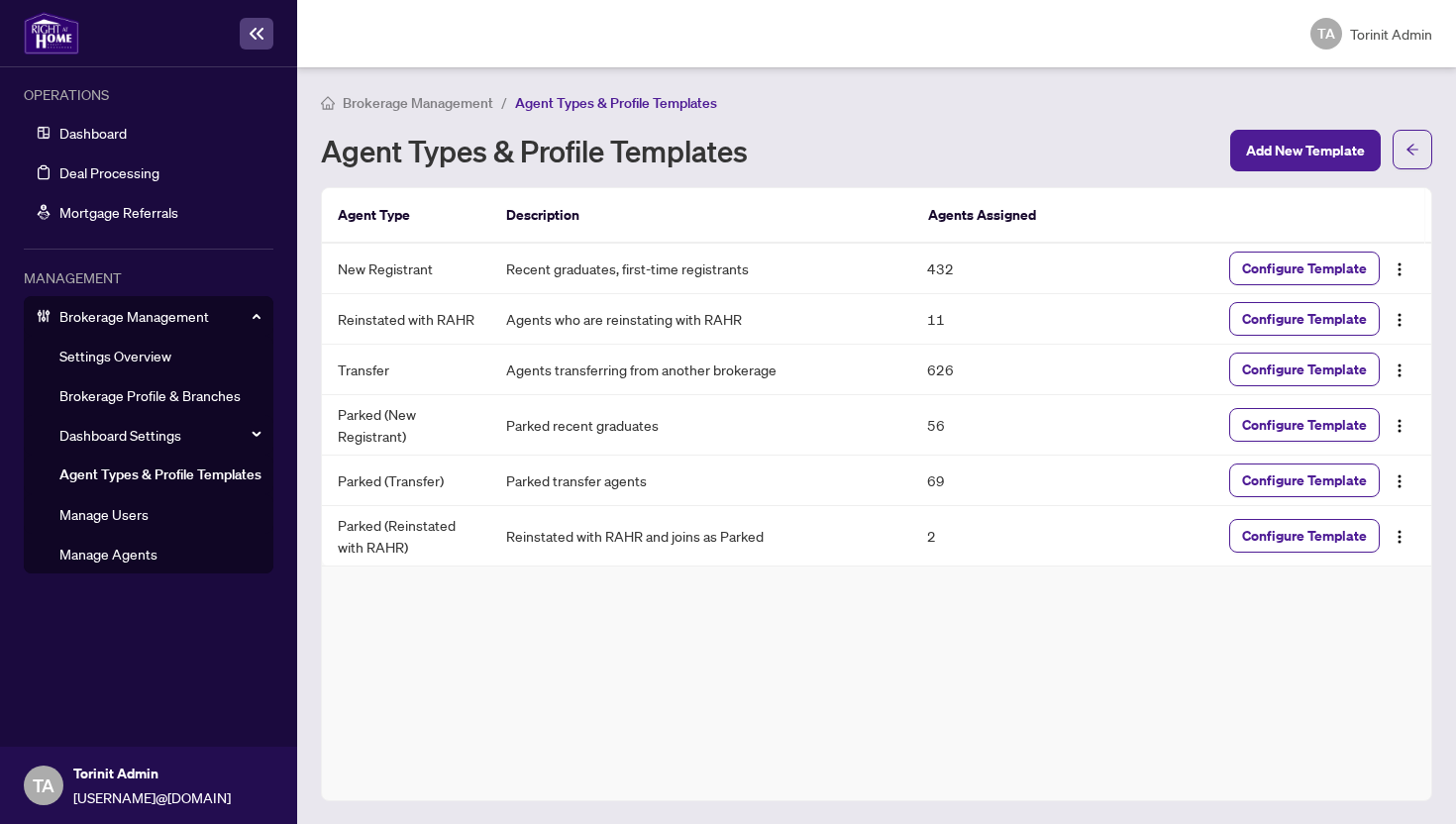 click on "Manage Users" at bounding box center [104, 514] 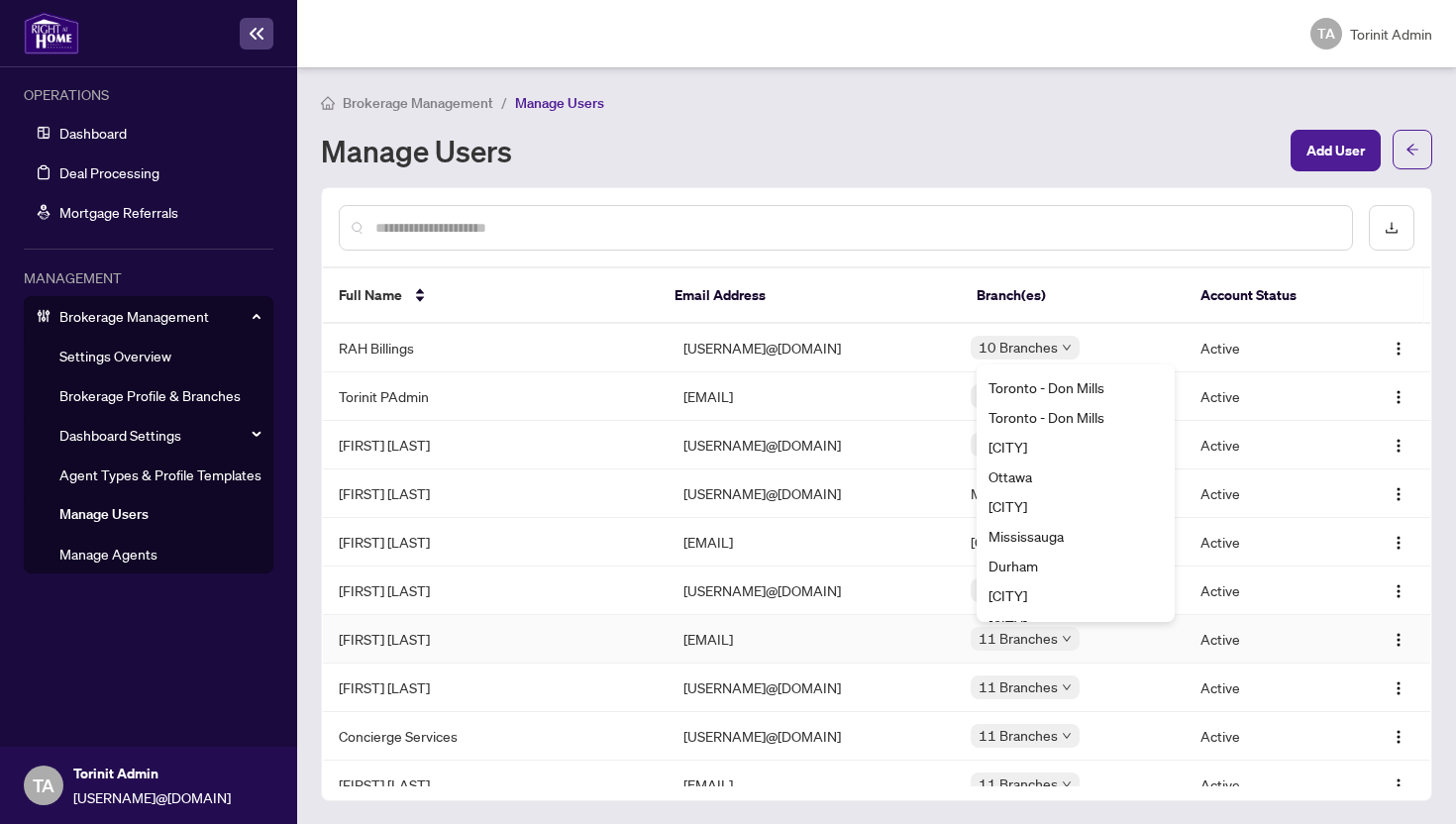 scroll, scrollTop: 85, scrollLeft: 0, axis: vertical 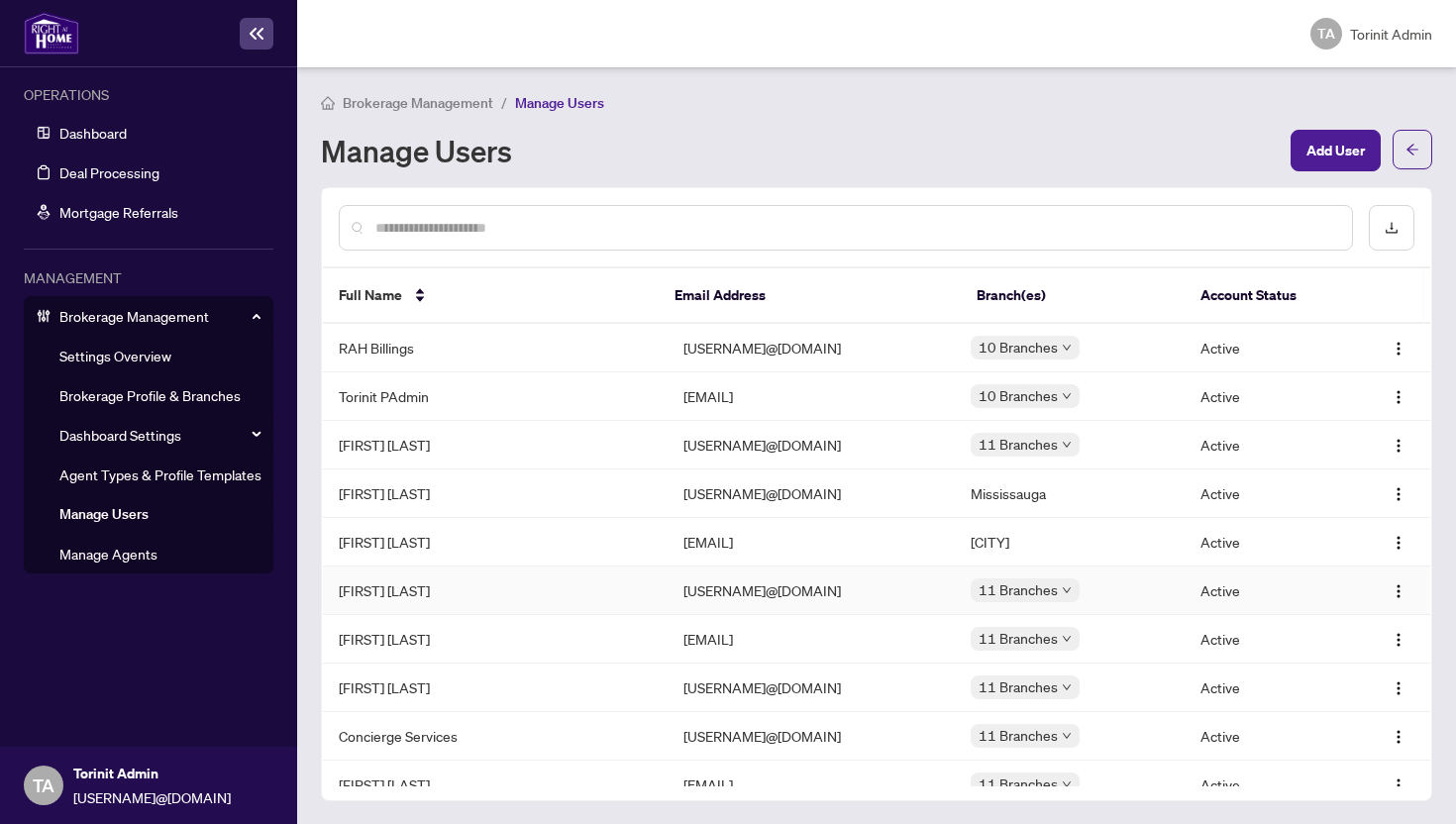 click on "11 Branches" at bounding box center (1018, 589) 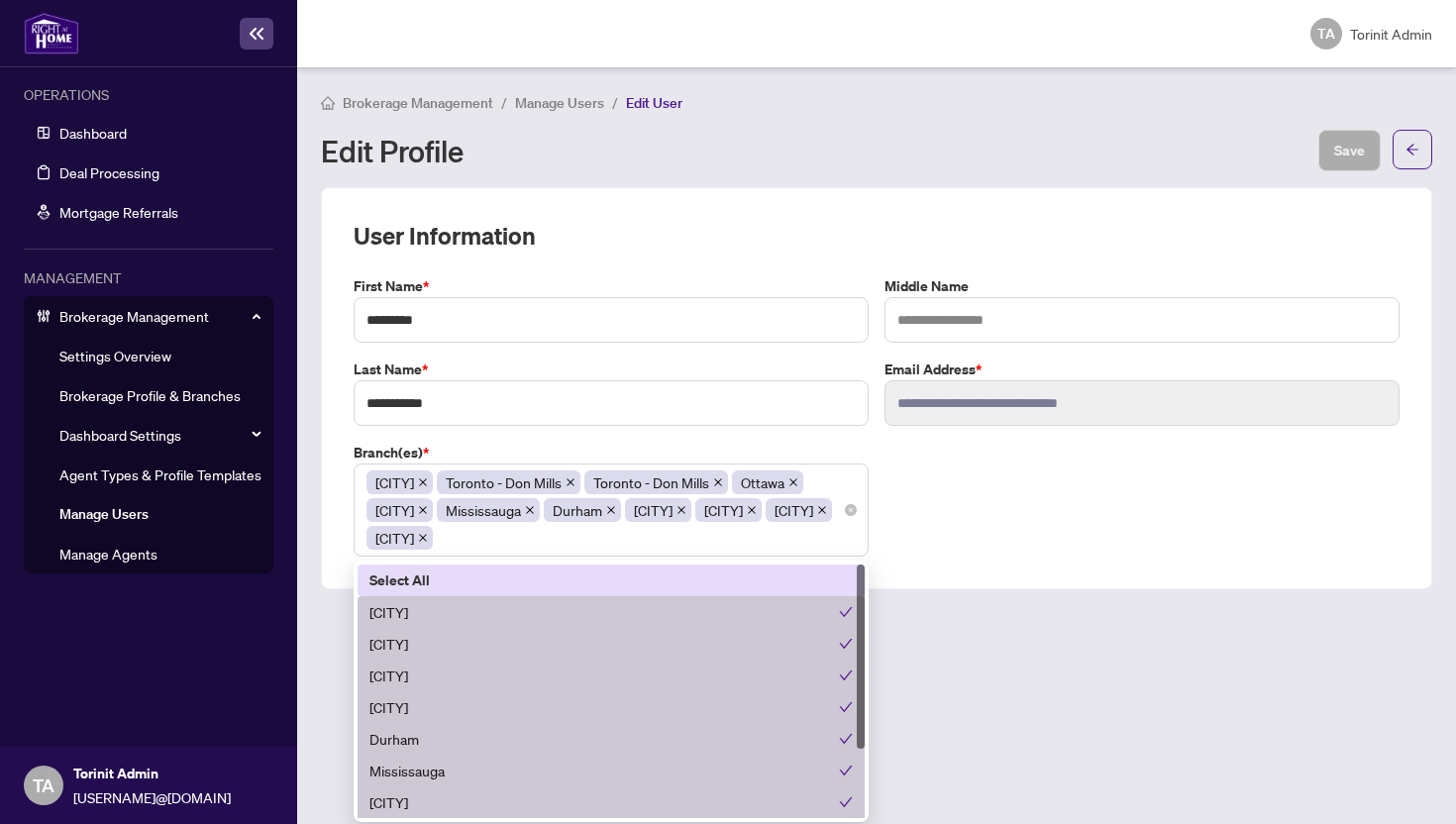 click on "[CITY] - Corporate [CITY] - [NEIGHBORHOOD] [CITY] - [NEIGHBORHOOD] [CITY] [CITY] [CITY] [CITY] [CITY] [CITY]" at bounding box center (611, 510) 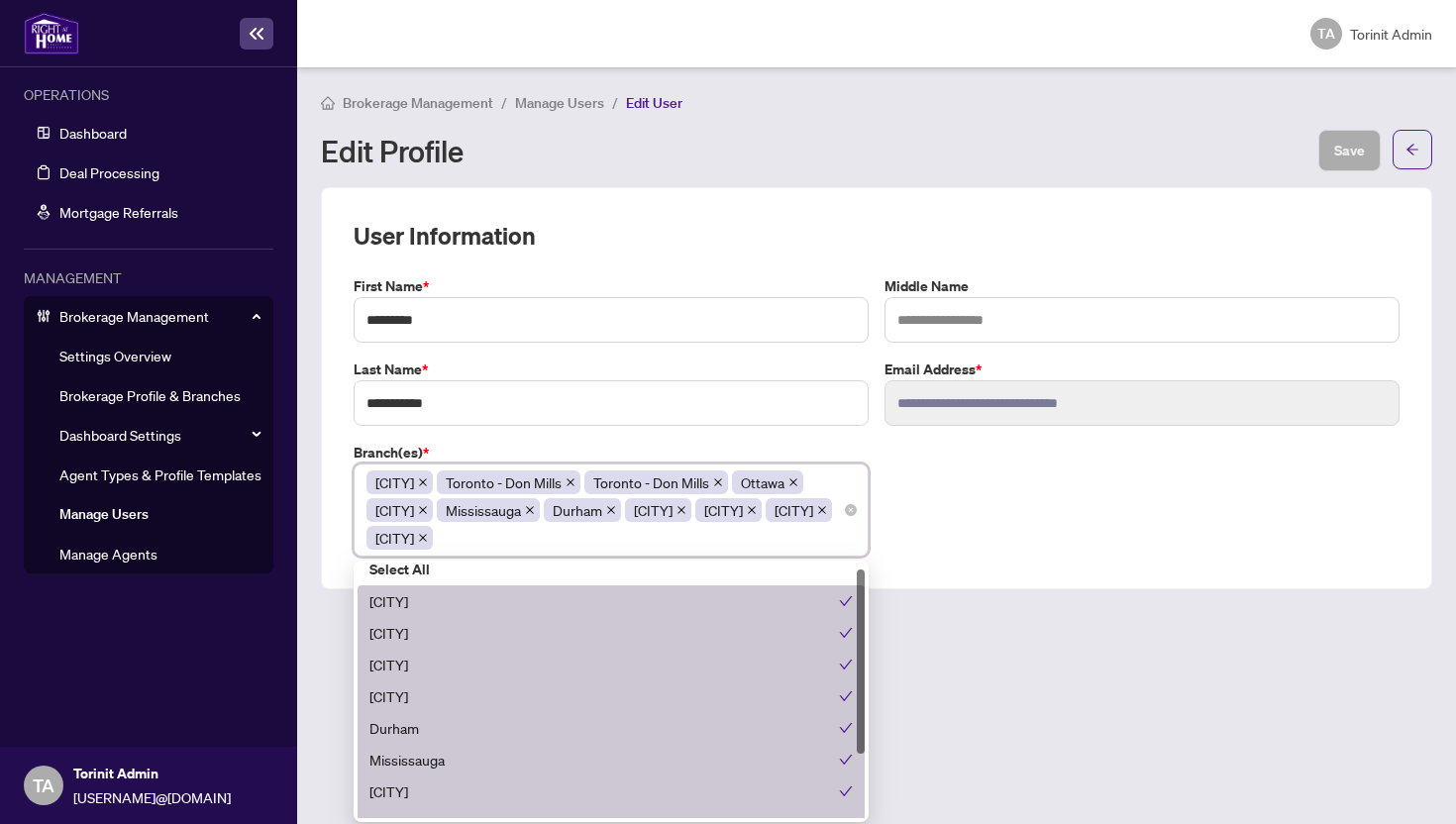 scroll, scrollTop: 0, scrollLeft: 0, axis: both 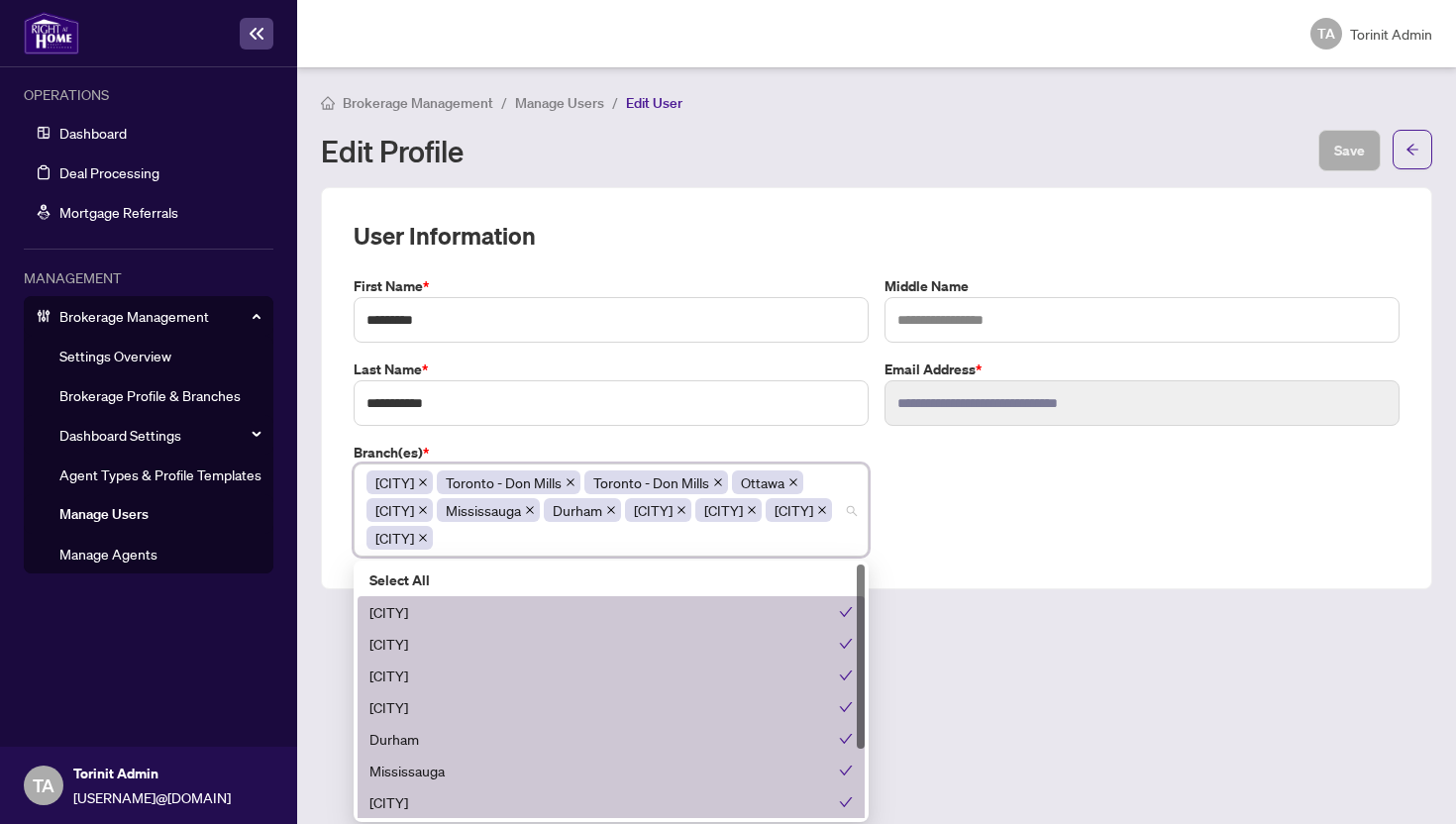 click on "Brokerage Management / Manage Users / Edit User Edit Profile Save User Information First Name * [FIRST] Middle Name Last Name * [LAST] Email Address * [EMAIL] Branch(es) * Toronto - Corporate Toronto - Don Mills Toronto - Don Mills Ottawa Newmarket Mississauga Durham Burlington Barrie Vaughan Richmond Hill 1 2 3 Select All Richmond Hill Vaughan Barrie Burlington Durham Mississauga Newmarket Ottawa Toronto - Corporate" at bounding box center [877, 446] 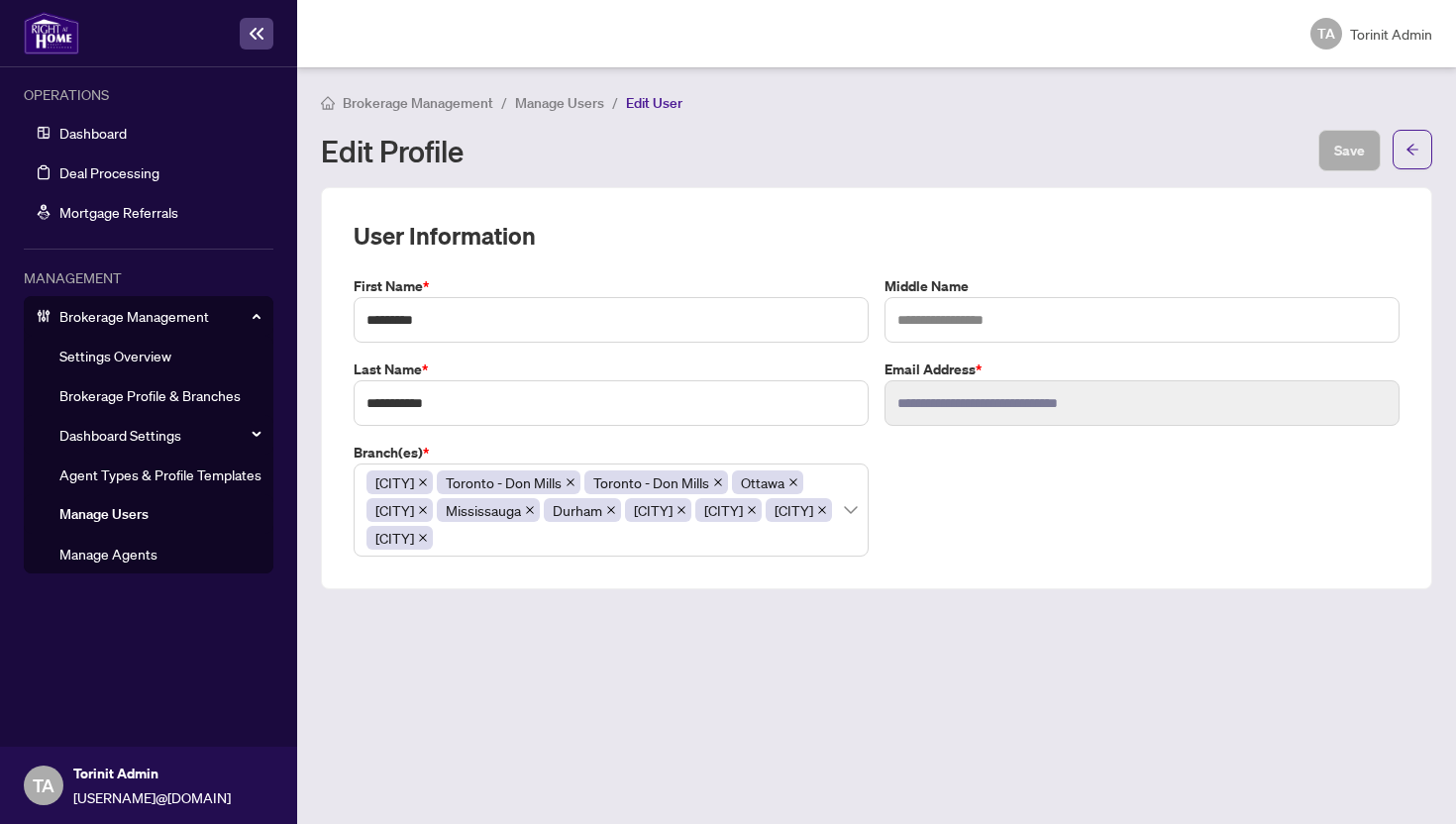 click on "Manage Users" at bounding box center [560, 103] 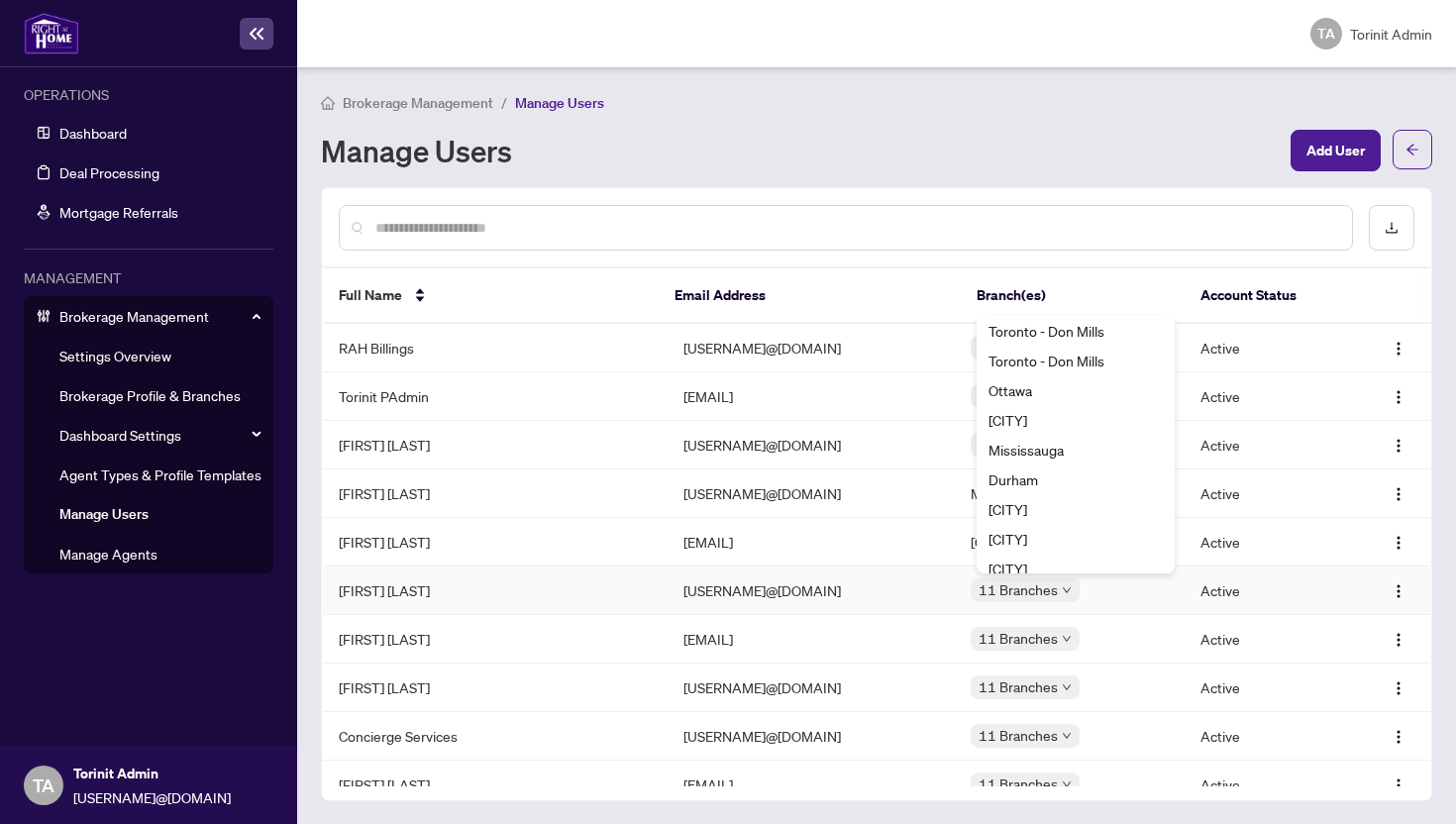 scroll, scrollTop: 0, scrollLeft: 0, axis: both 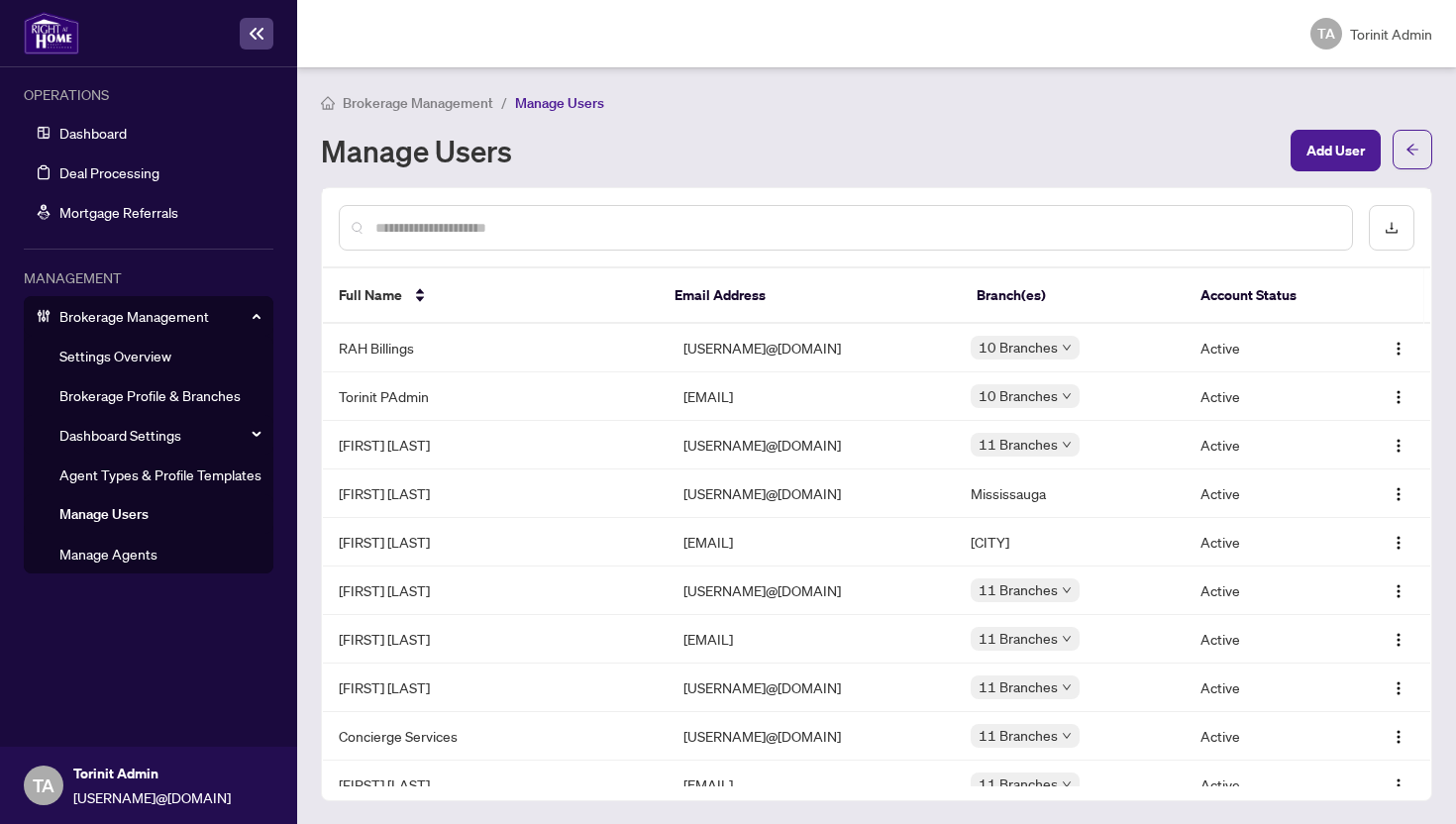 click on "Brokerage Management / Manage Users Manage Users Add User Full Name Email Address Branch(es) Account Status RAH Billings [EMAIL] 10 Branches Active Torinit PAdmin [EMAIL] 10 Branches Active Nadia Sampson [EMAIL] 11 Branches Active Joseph Biafore [EMAIL] Mississauga Active Debra Harris [EMAIL] Toronto - Corporate Active Balakumar Subramaniam [EMAIL] 11 Branches Active Shelly Barry [EMAIL] 11 Branches Active Juliet Rego [EMAIL] 11 Branches Active Concierge Services [EMAIL] 11 Branches Active Robin Metz [EMAIL] 11 Branches Active Loretta Ng [EMAIL] 11 Branches Active Camila Seclen [EMAIL] 11 Branches Active Nazia Hossain [EMAIL] 11 Branches Active Amanda Lo Maglio [EMAIL] 11 Branches" at bounding box center (877, 446) 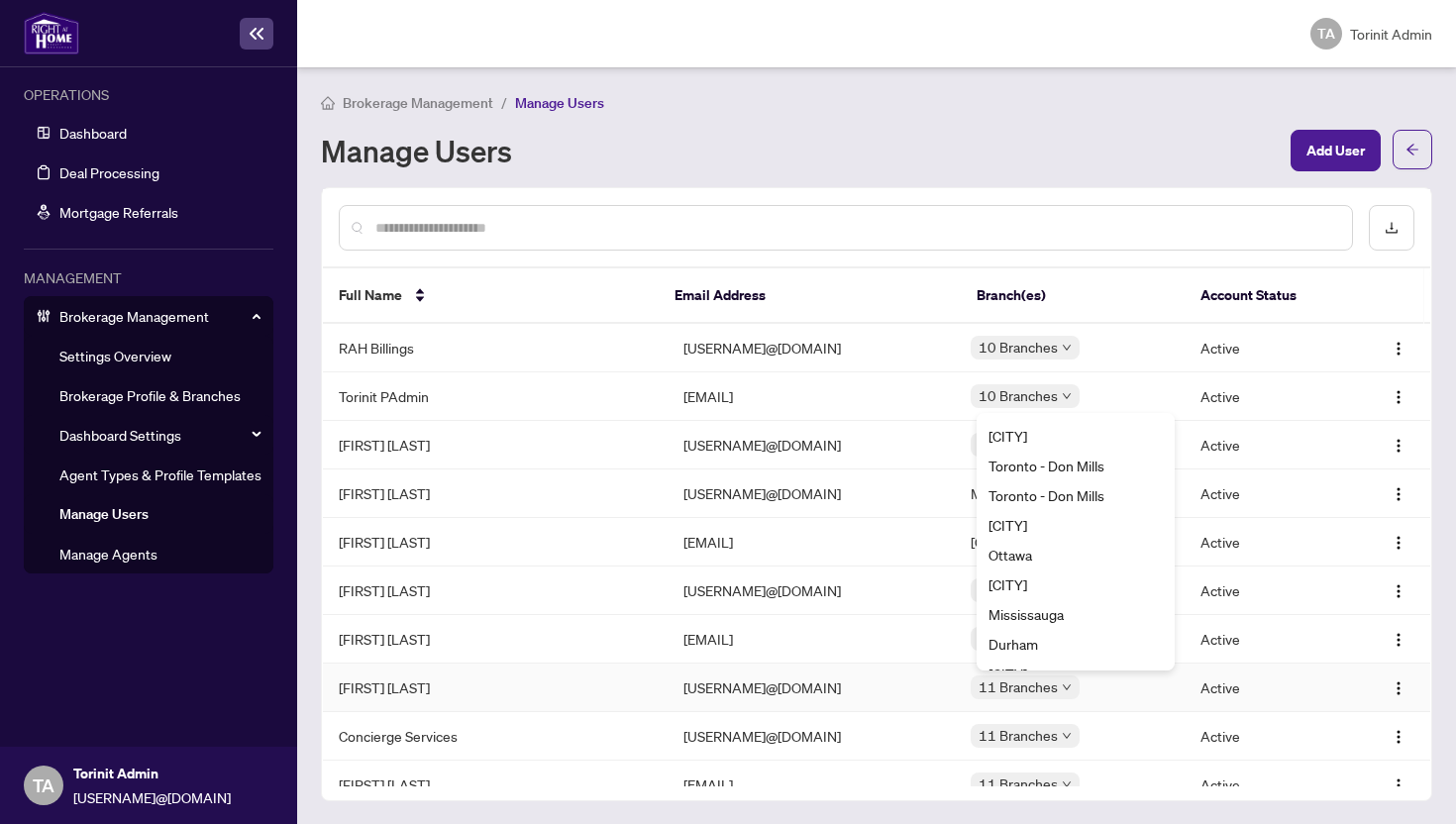 scroll, scrollTop: 85, scrollLeft: 0, axis: vertical 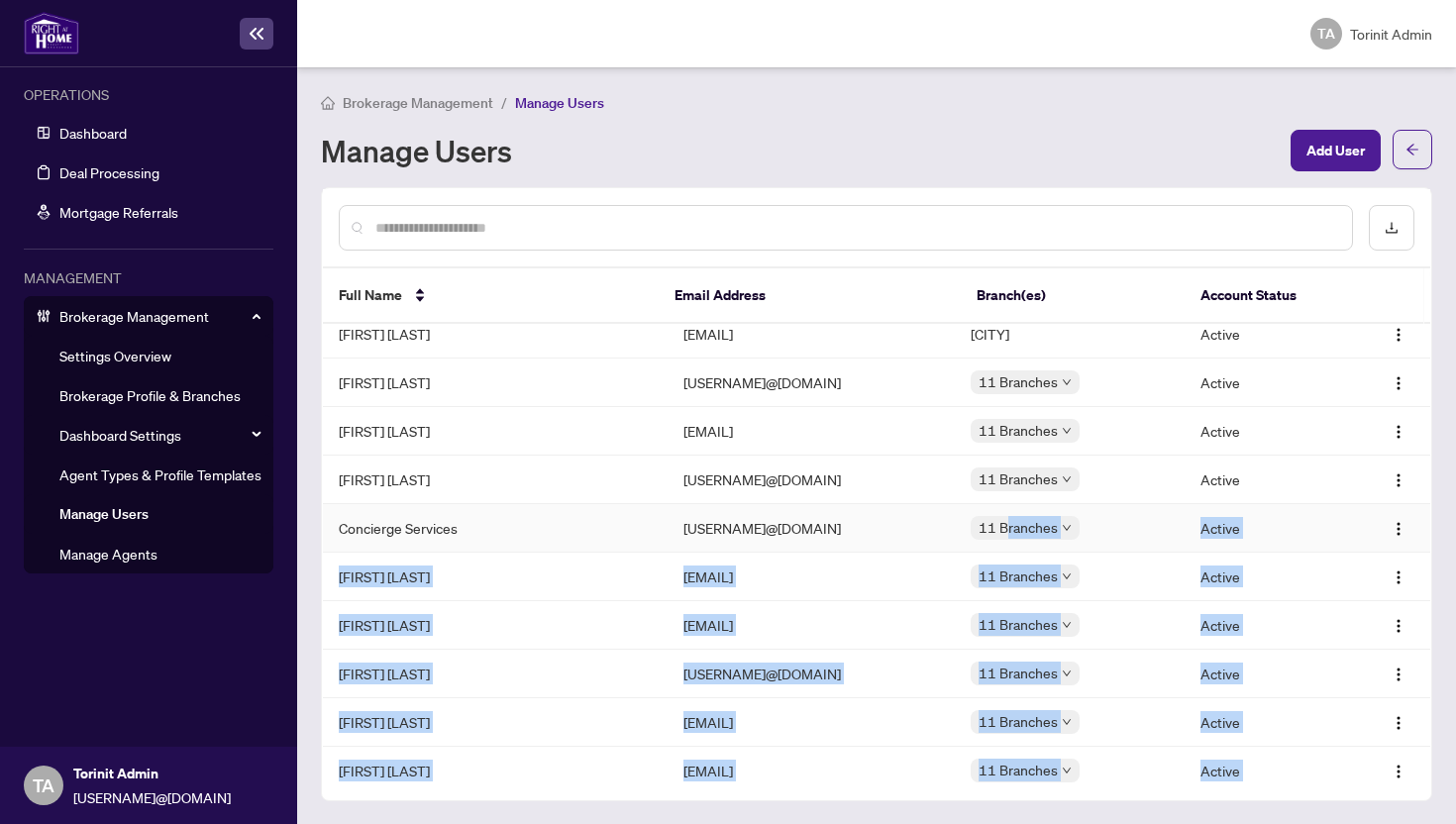 drag, startPoint x: 1113, startPoint y: 550, endPoint x: 1022, endPoint y: 532, distance: 92.76314 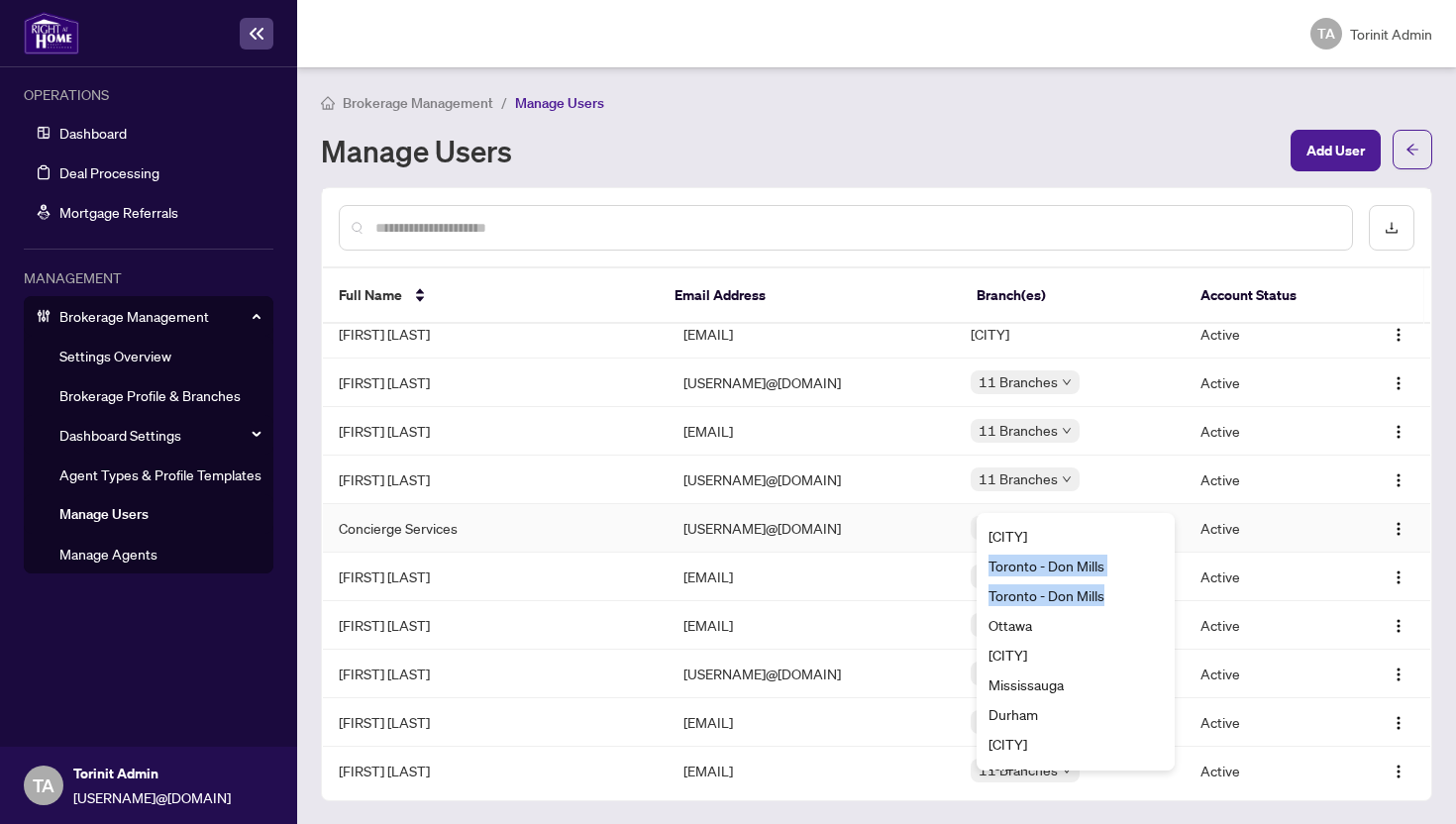 drag, startPoint x: 1113, startPoint y: 591, endPoint x: 988, endPoint y: 563, distance: 128.09762 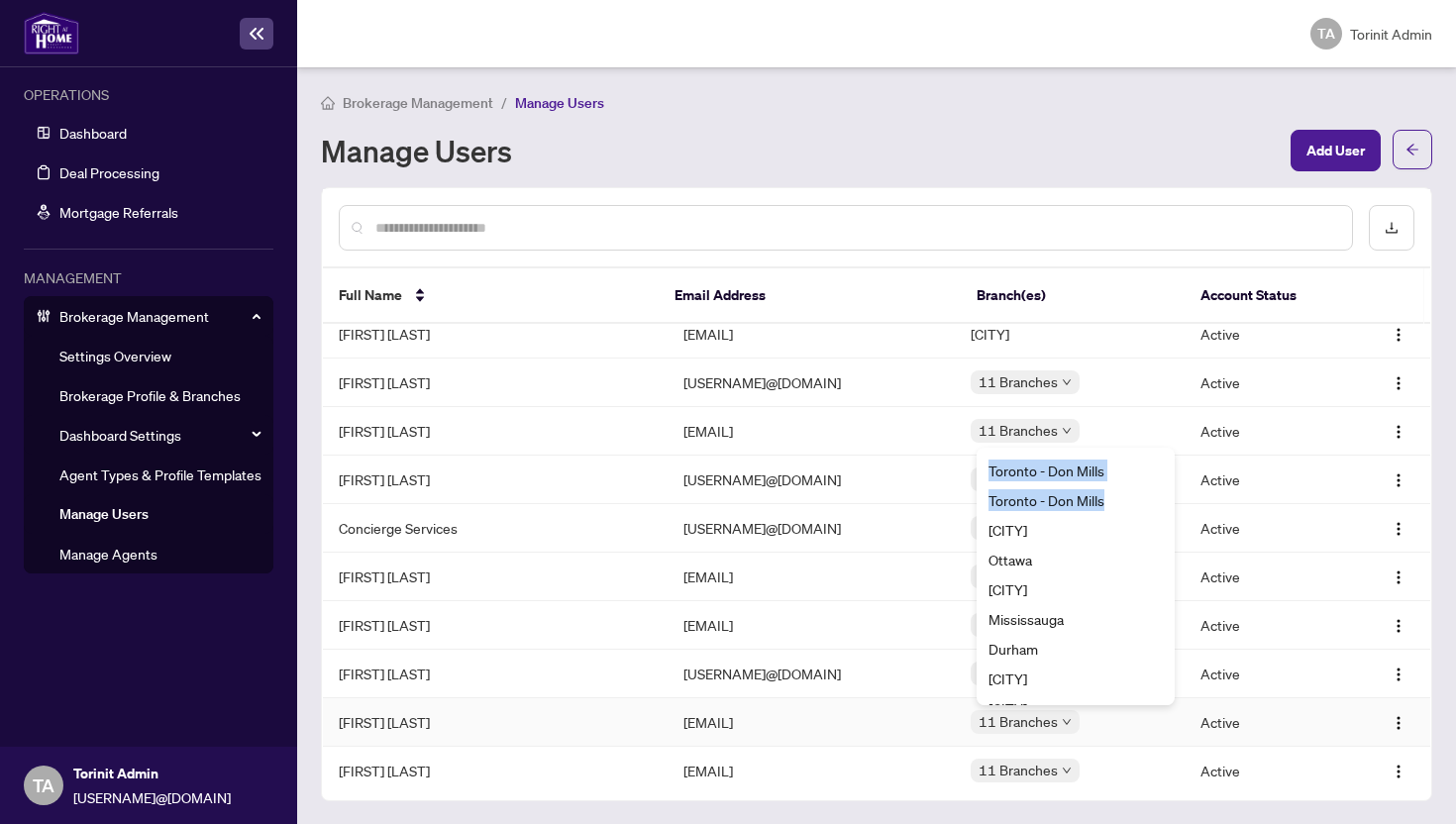 drag, startPoint x: 1115, startPoint y: 505, endPoint x: 990, endPoint y: 470, distance: 129.8075 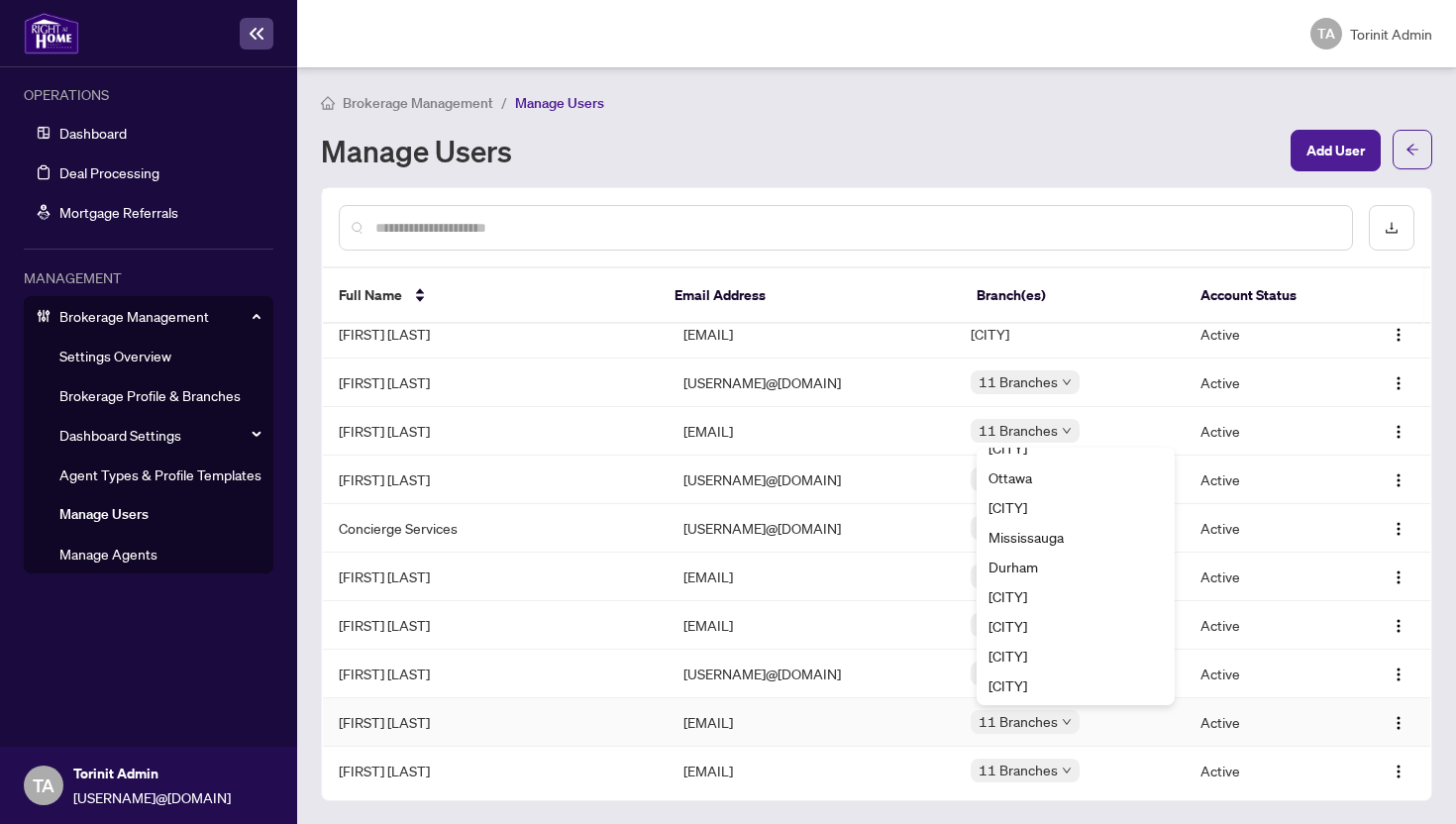 scroll, scrollTop: 0, scrollLeft: 0, axis: both 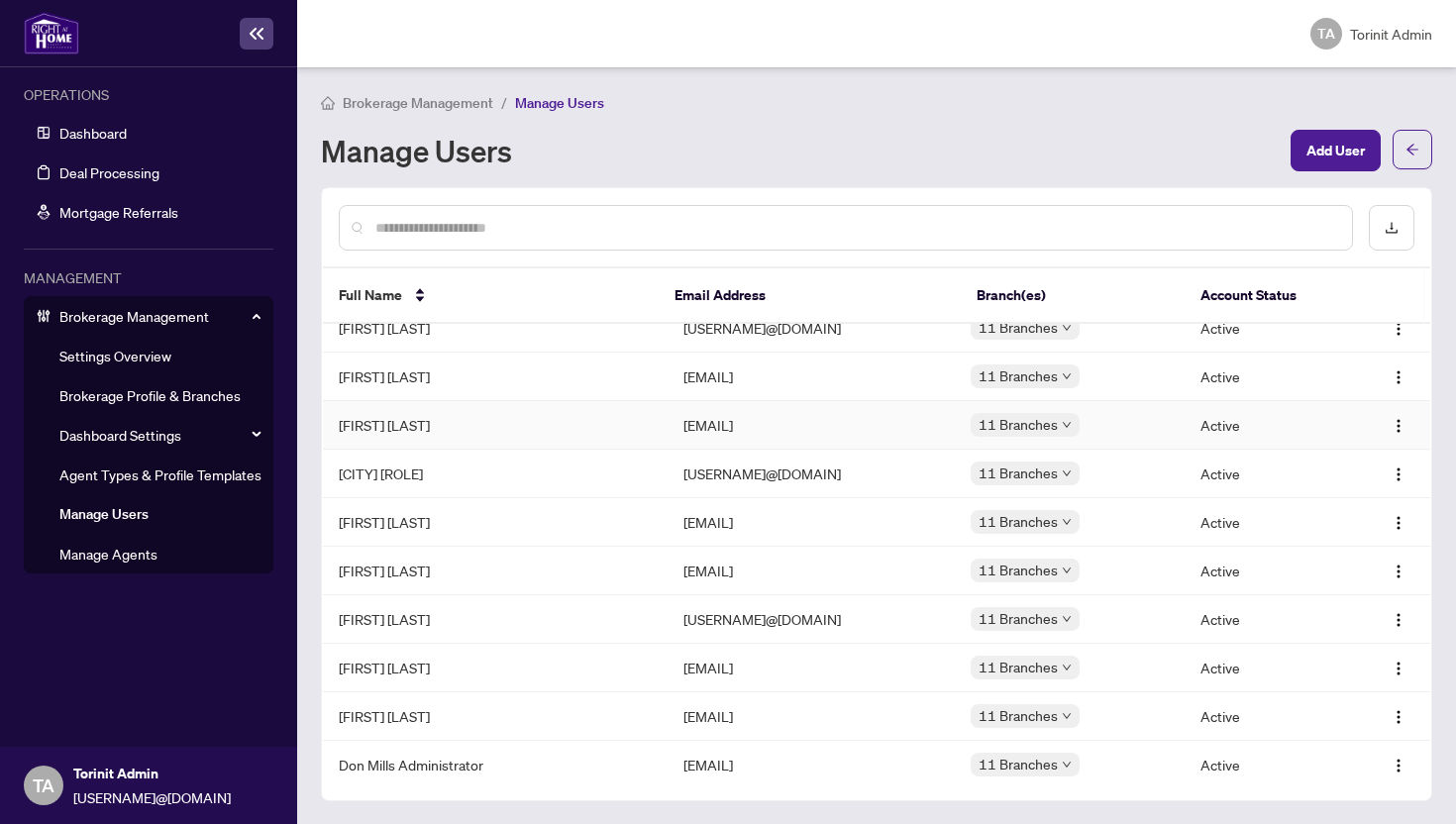 click on "[EMAIL]" at bounding box center [811, 425] 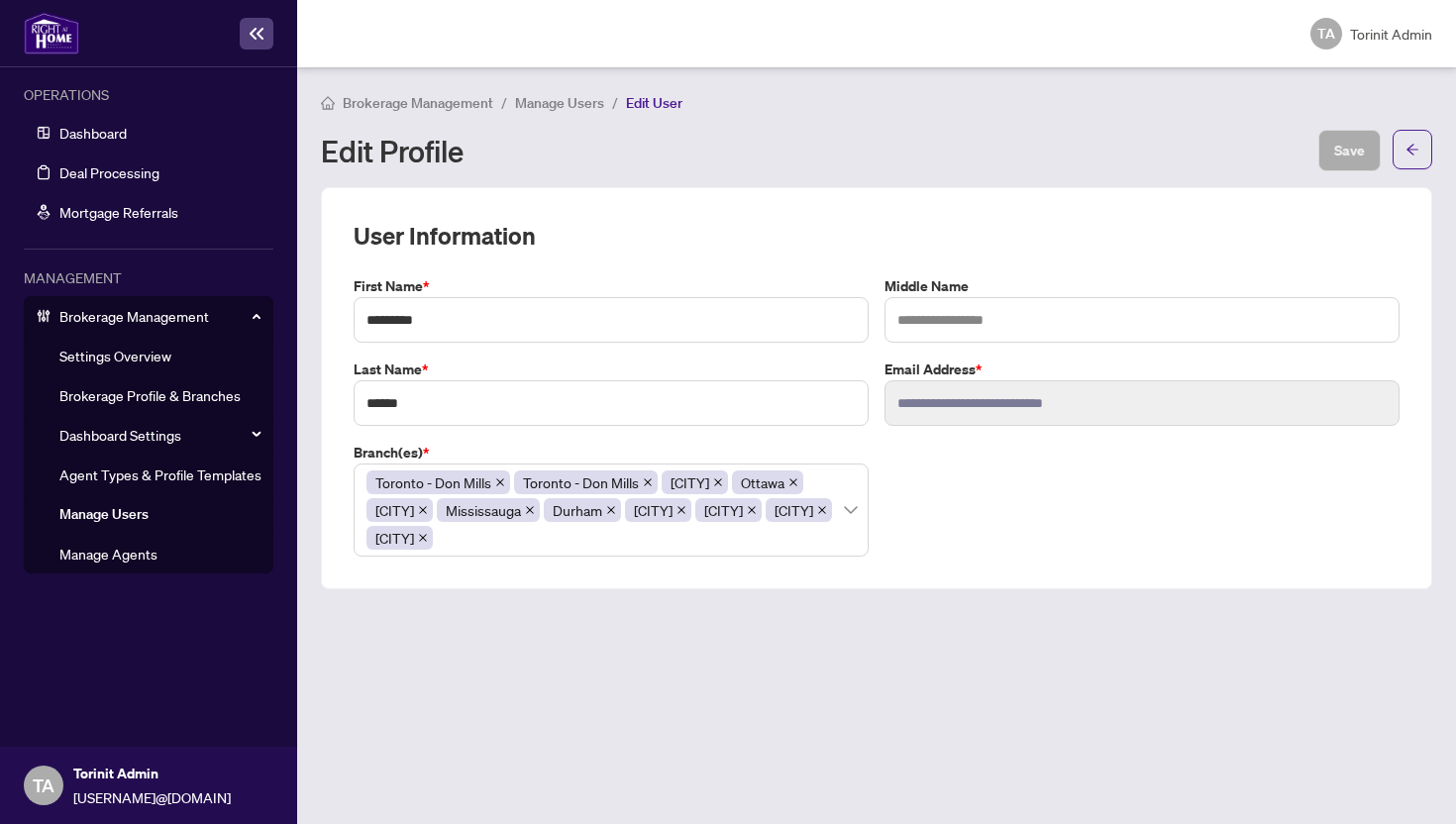 click on "Manage Users" at bounding box center [560, 103] 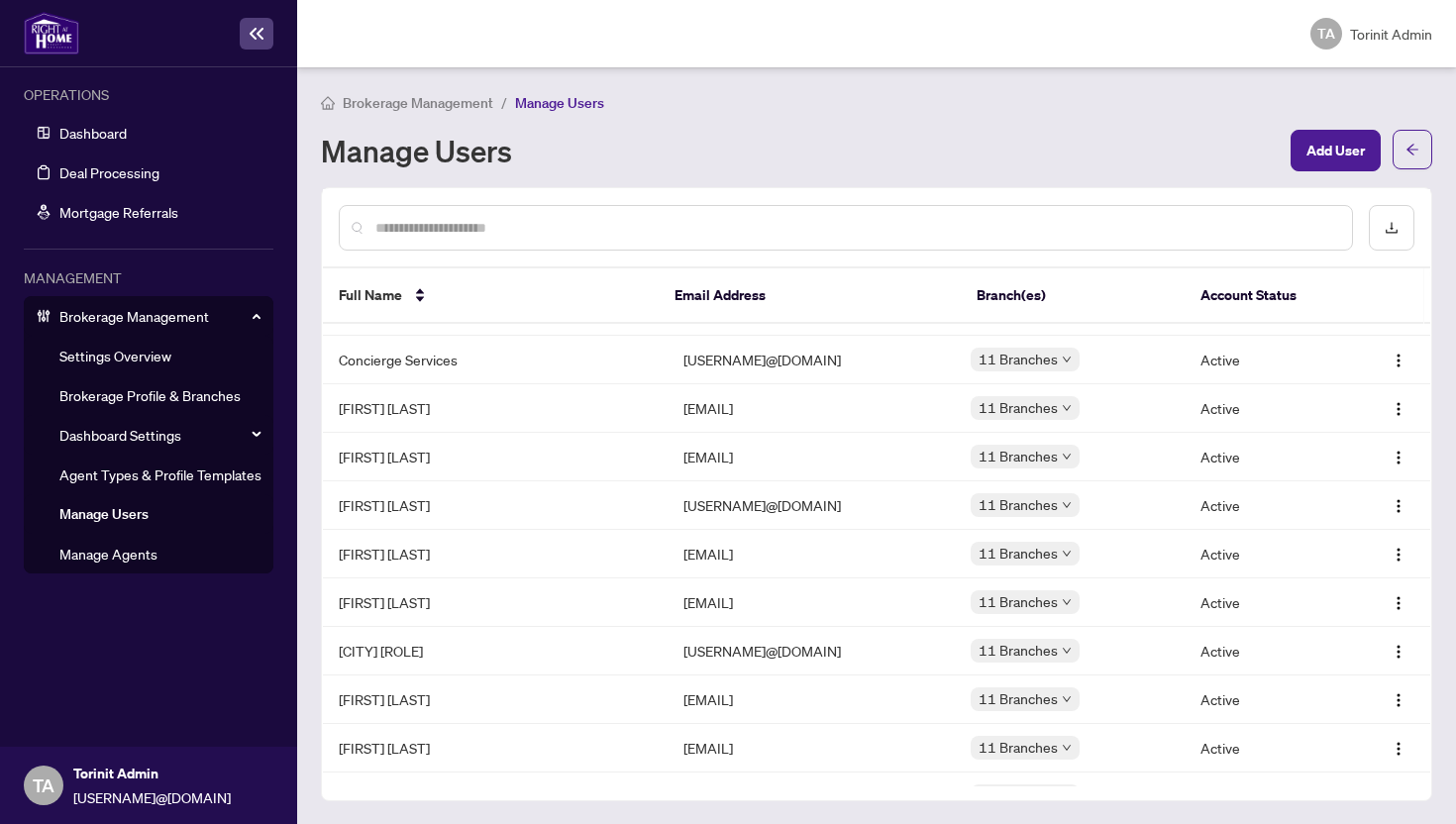 scroll, scrollTop: 508, scrollLeft: 0, axis: vertical 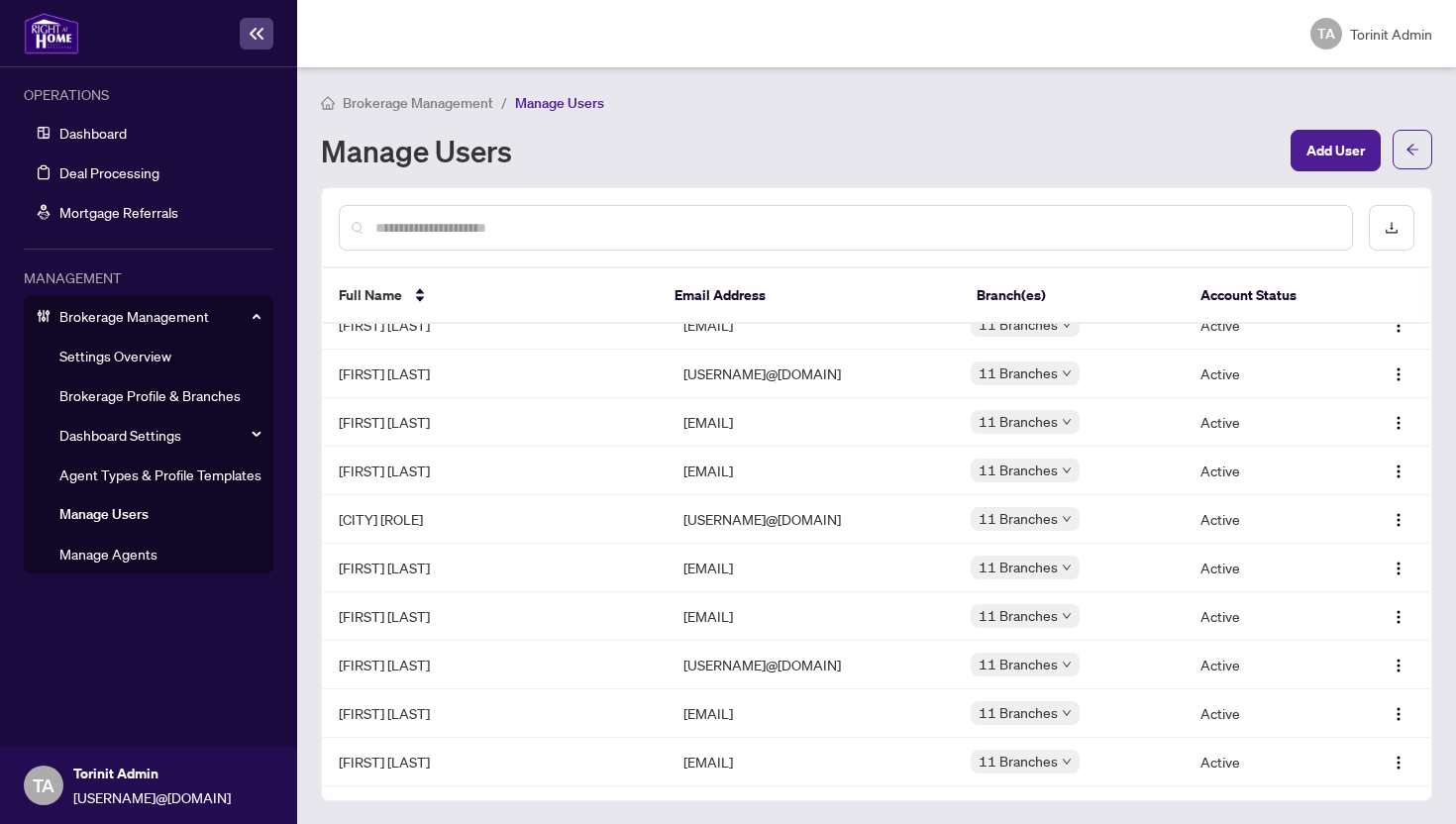 click on "Manage Agents" at bounding box center [108, 554] 